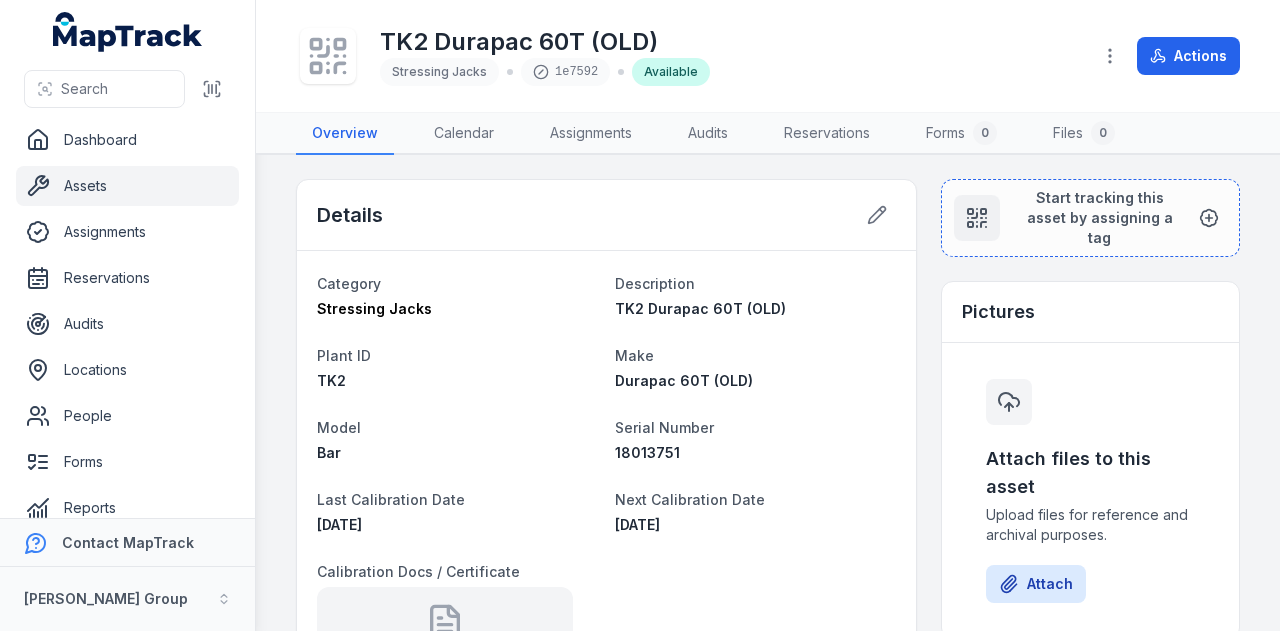 scroll, scrollTop: 0, scrollLeft: 0, axis: both 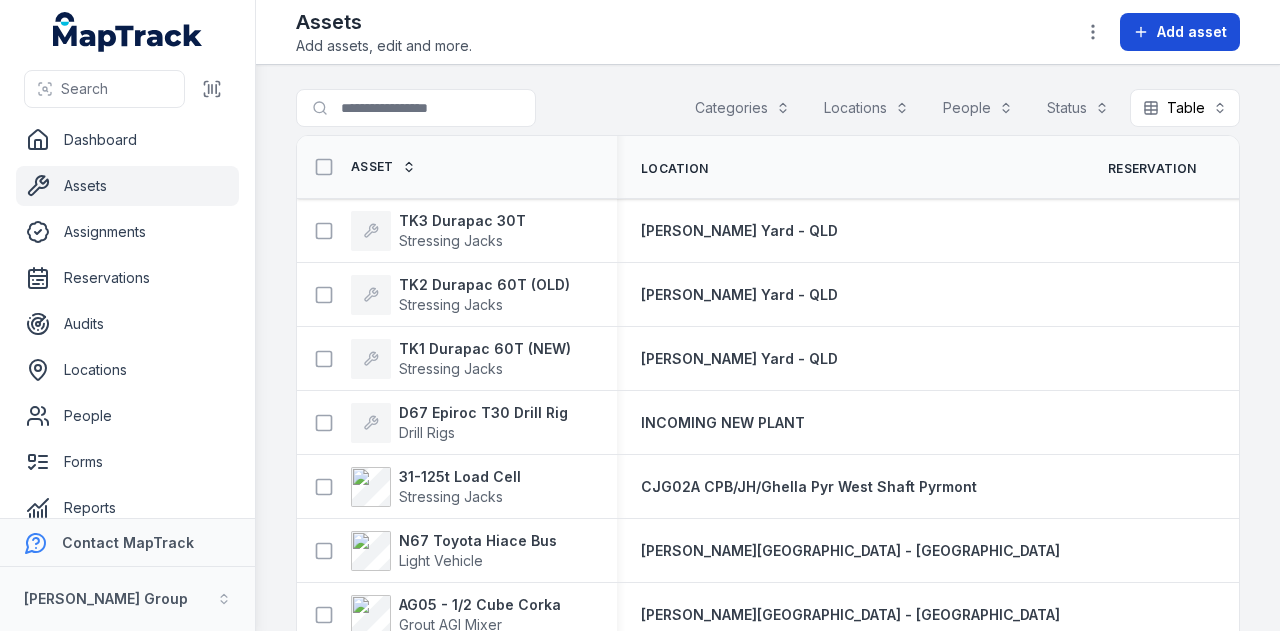 click on "Add asset" at bounding box center [1192, 32] 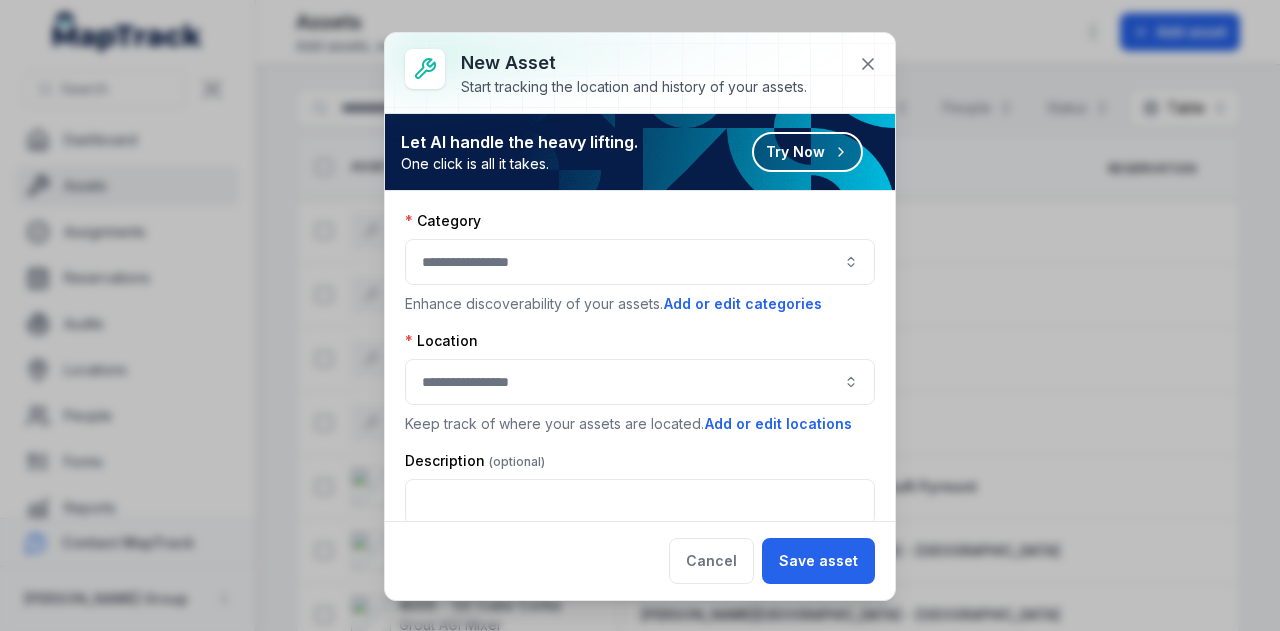 click at bounding box center (640, 262) 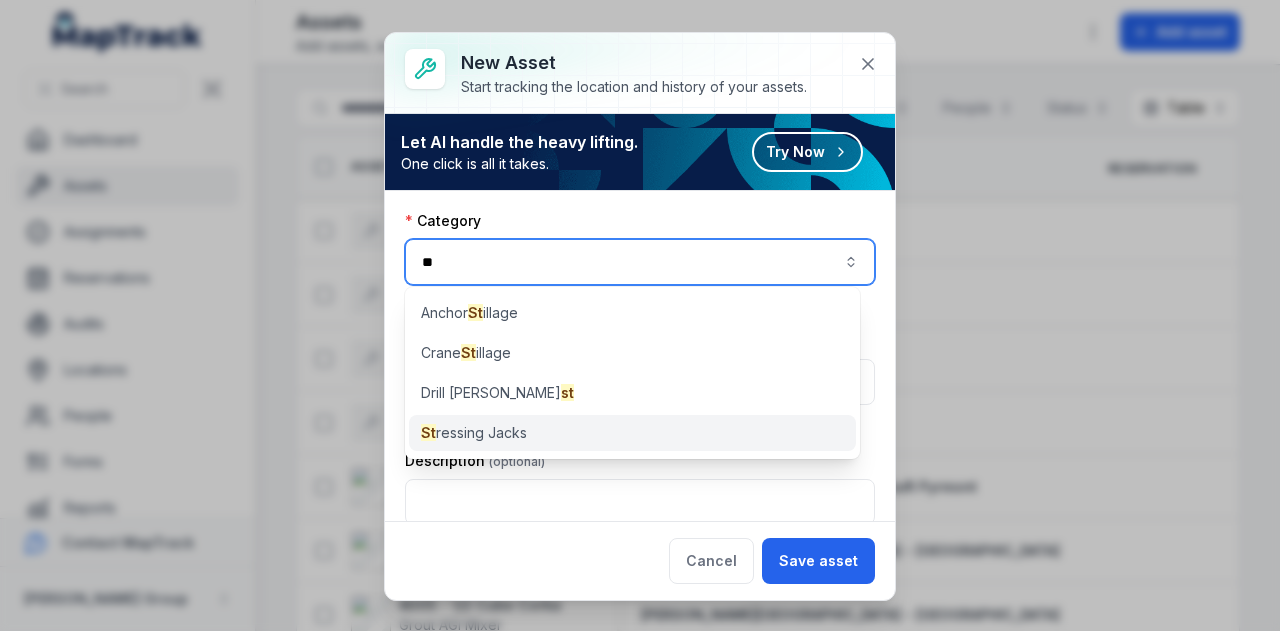 type on "**" 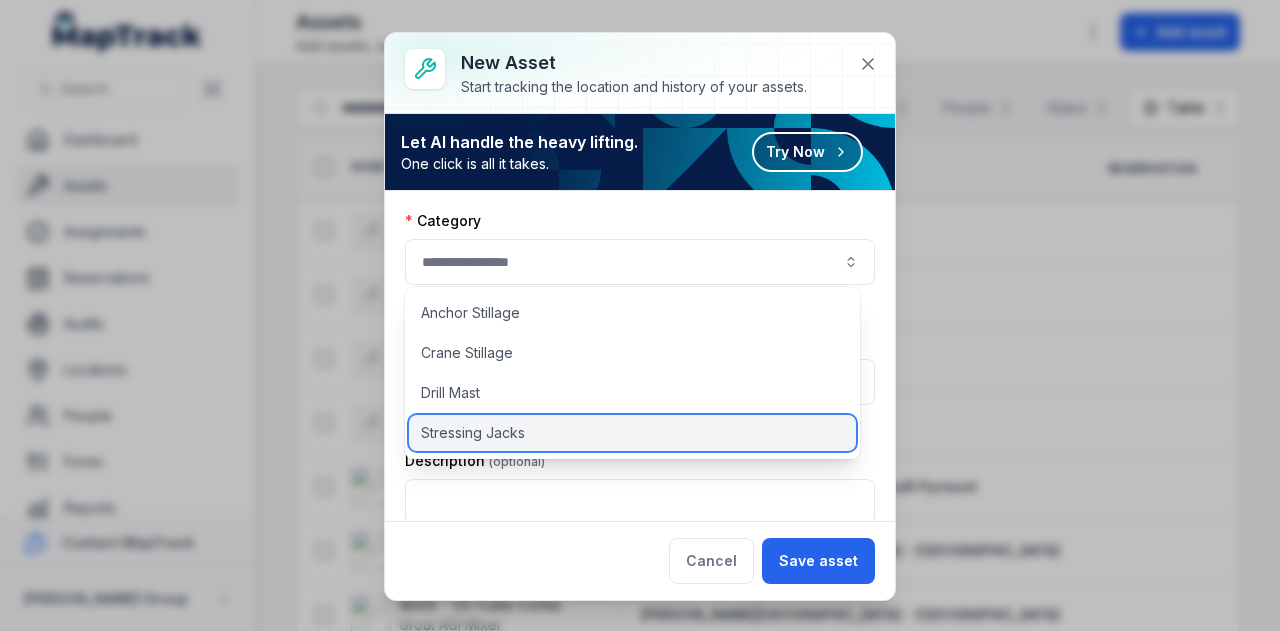 click on "Stressing Jacks" at bounding box center (632, 433) 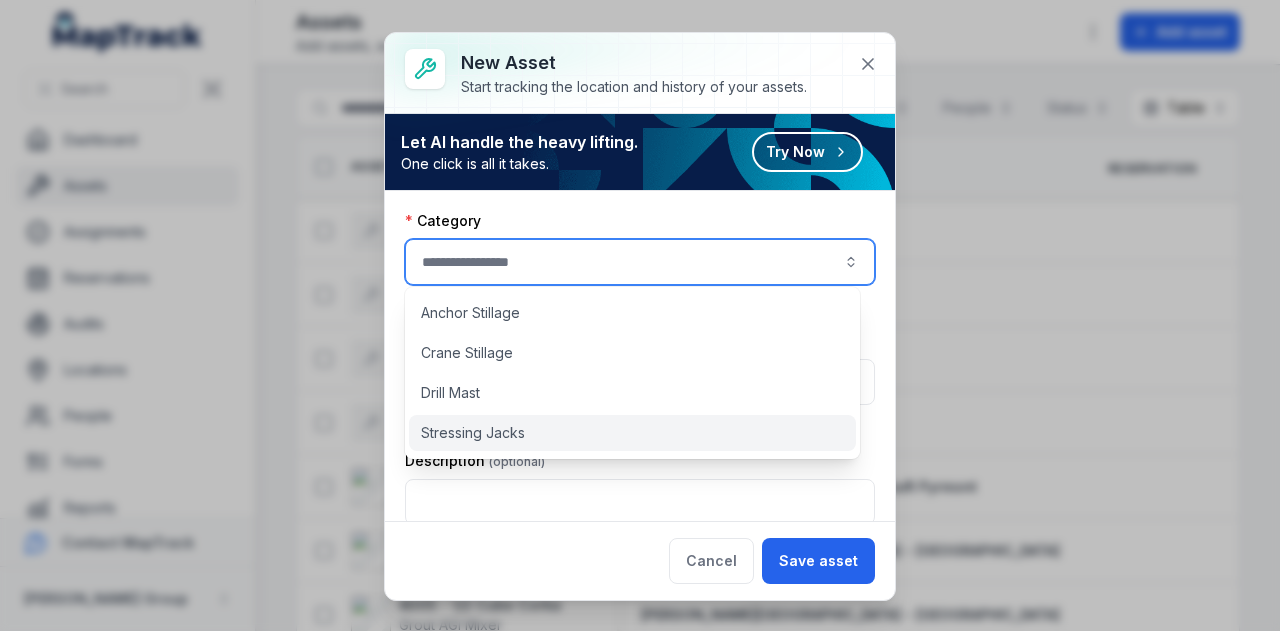 type on "**********" 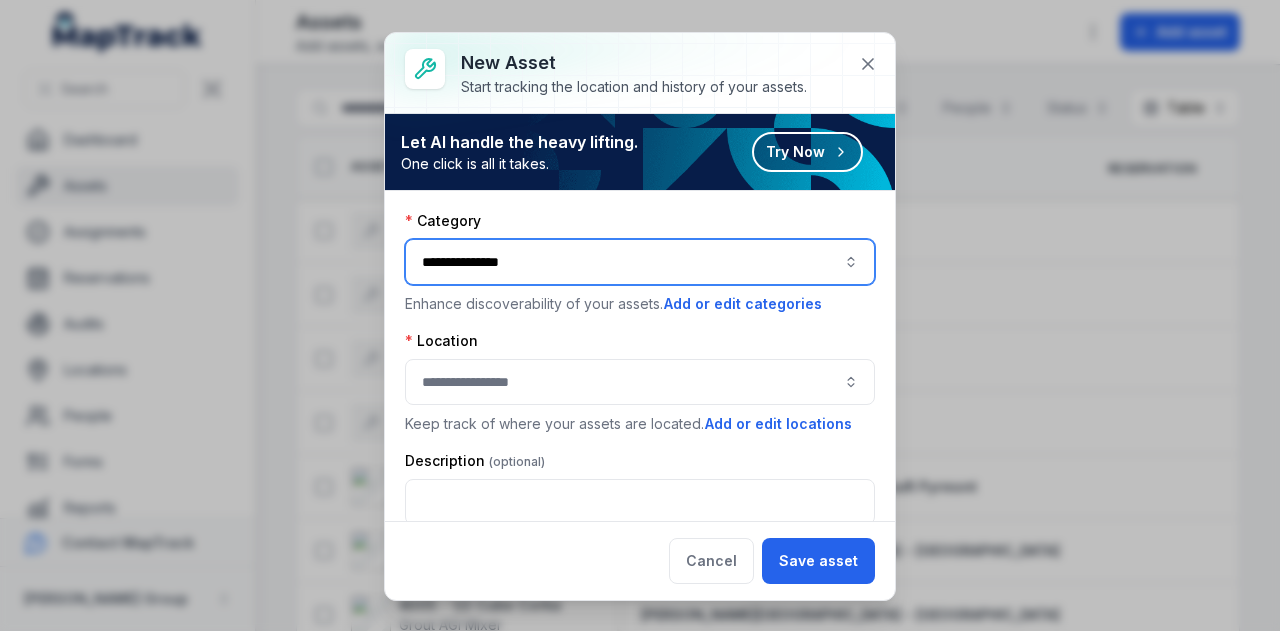 click at bounding box center (640, 382) 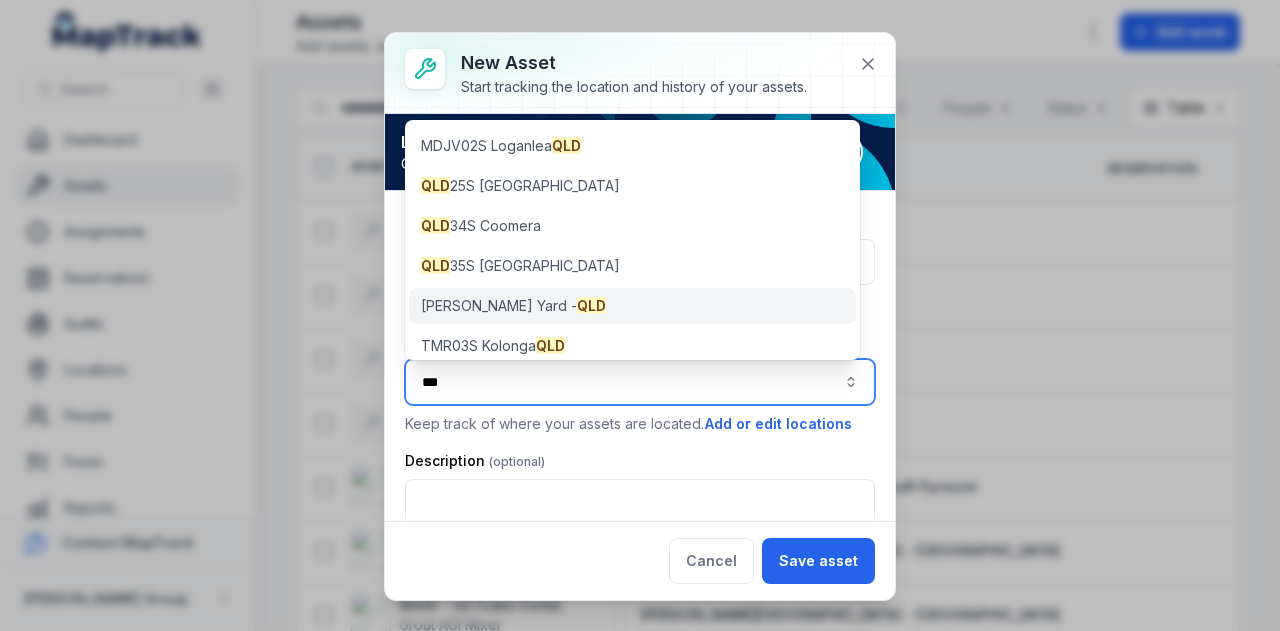 type on "***" 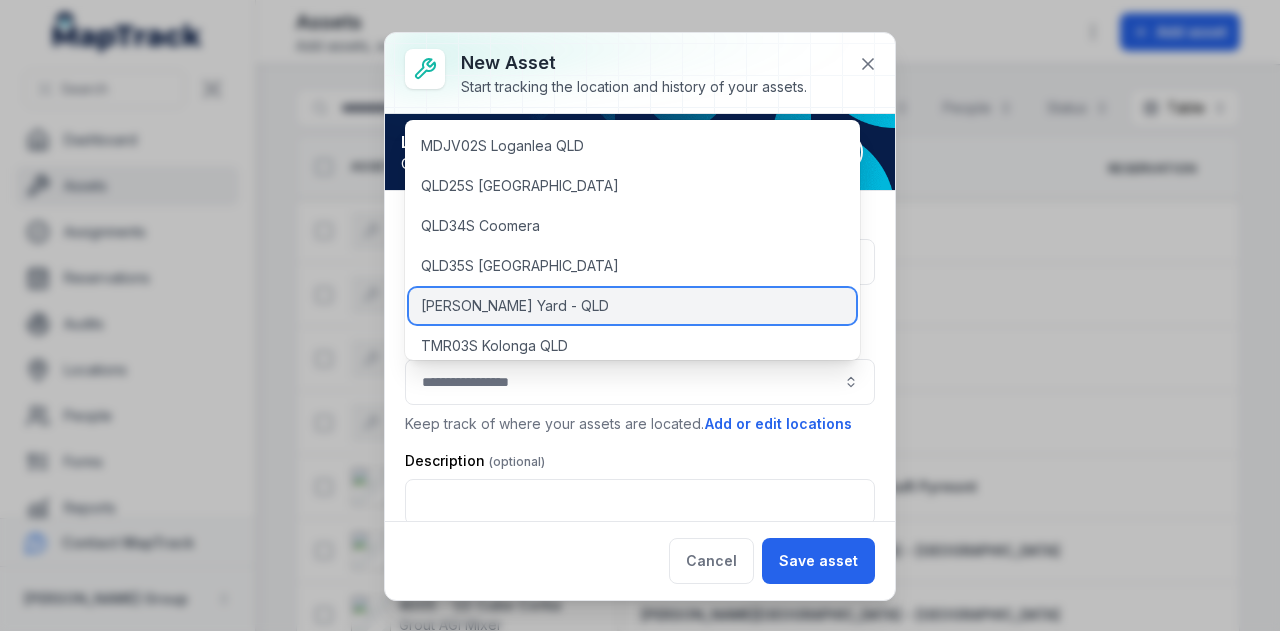click on "[PERSON_NAME] Yard - QLD" at bounding box center [632, 306] 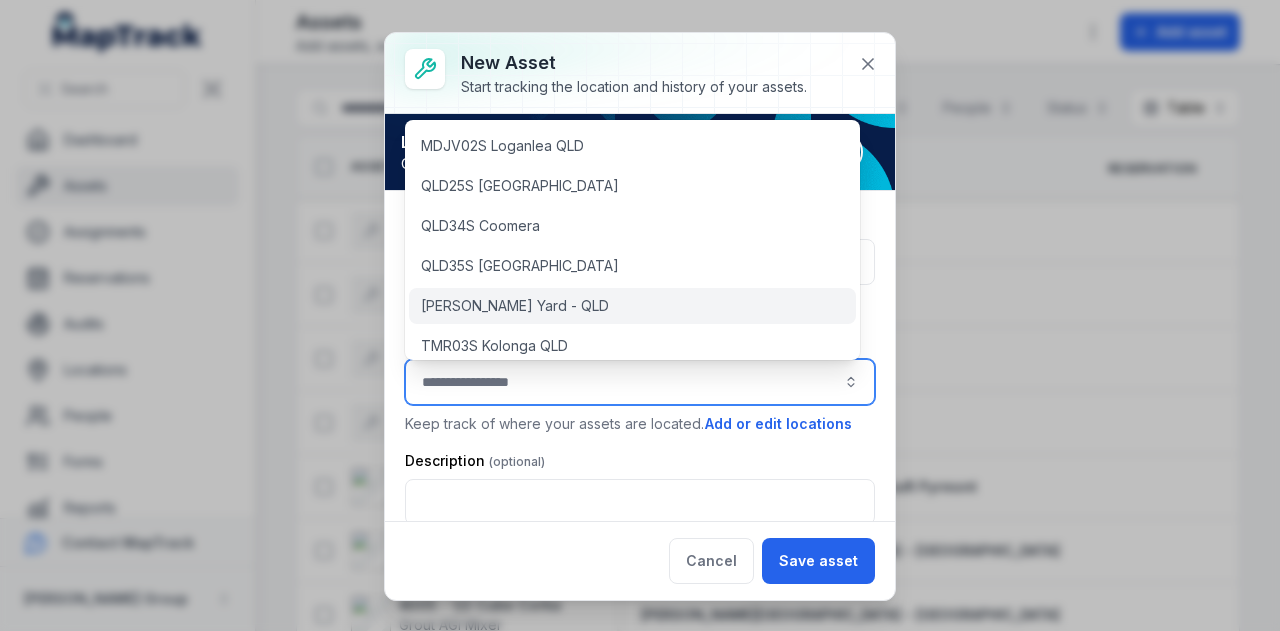 type on "**********" 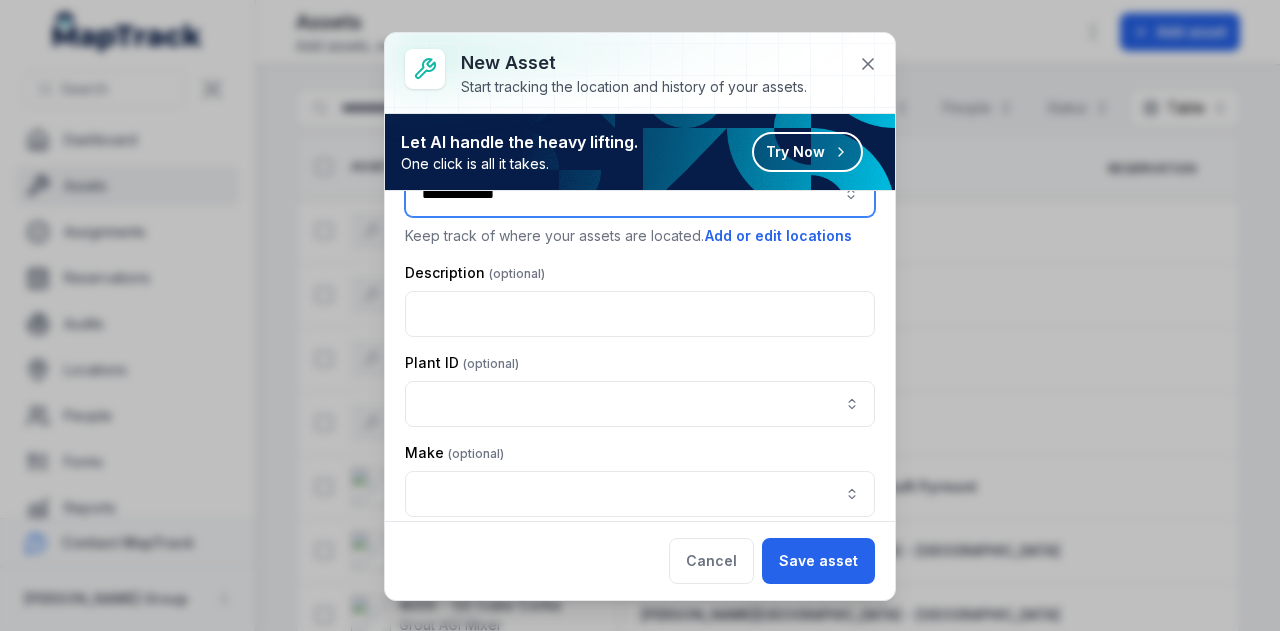 scroll, scrollTop: 200, scrollLeft: 0, axis: vertical 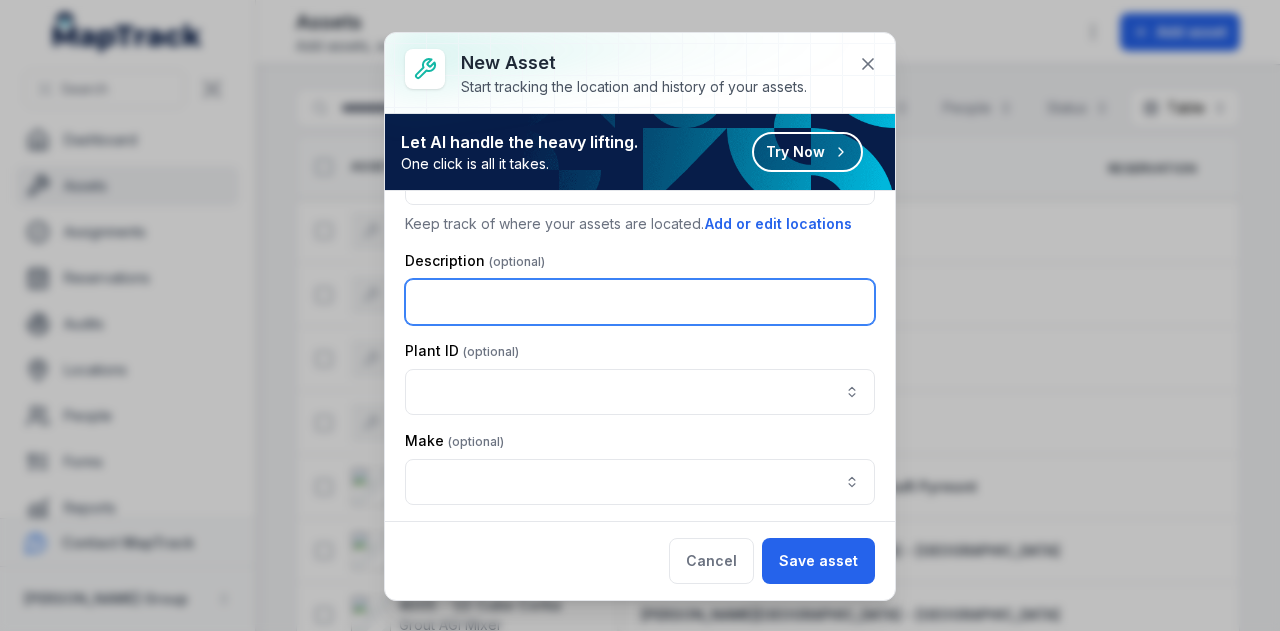 click at bounding box center (640, 302) 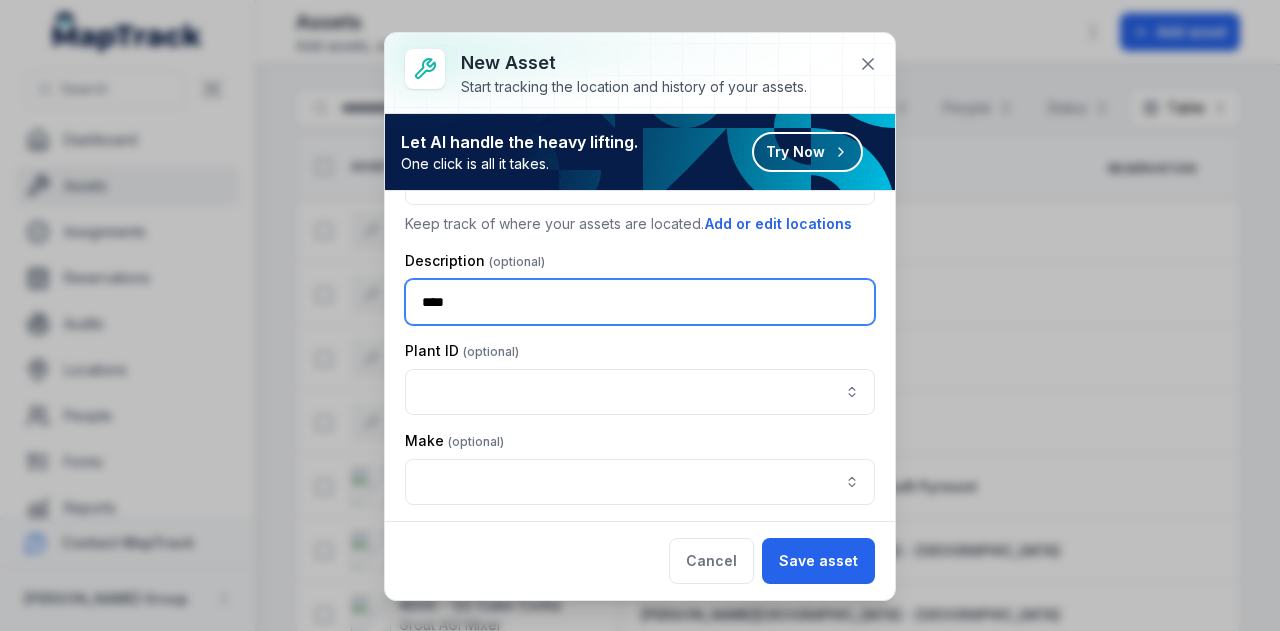 paste on "**********" 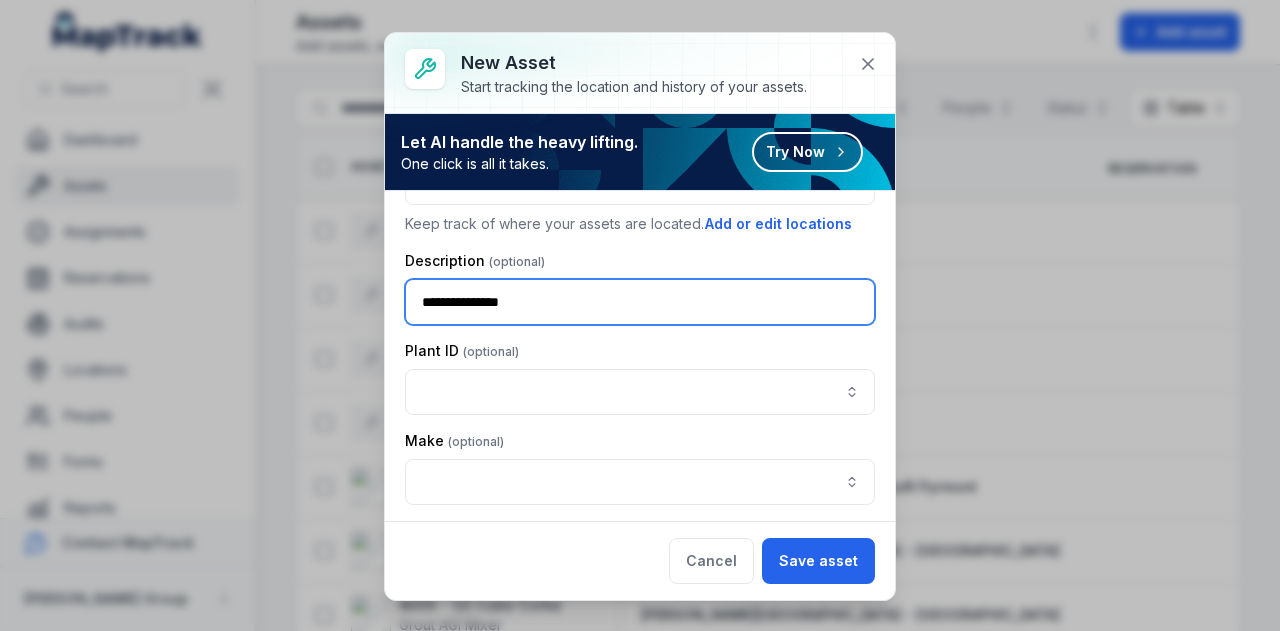 type on "**********" 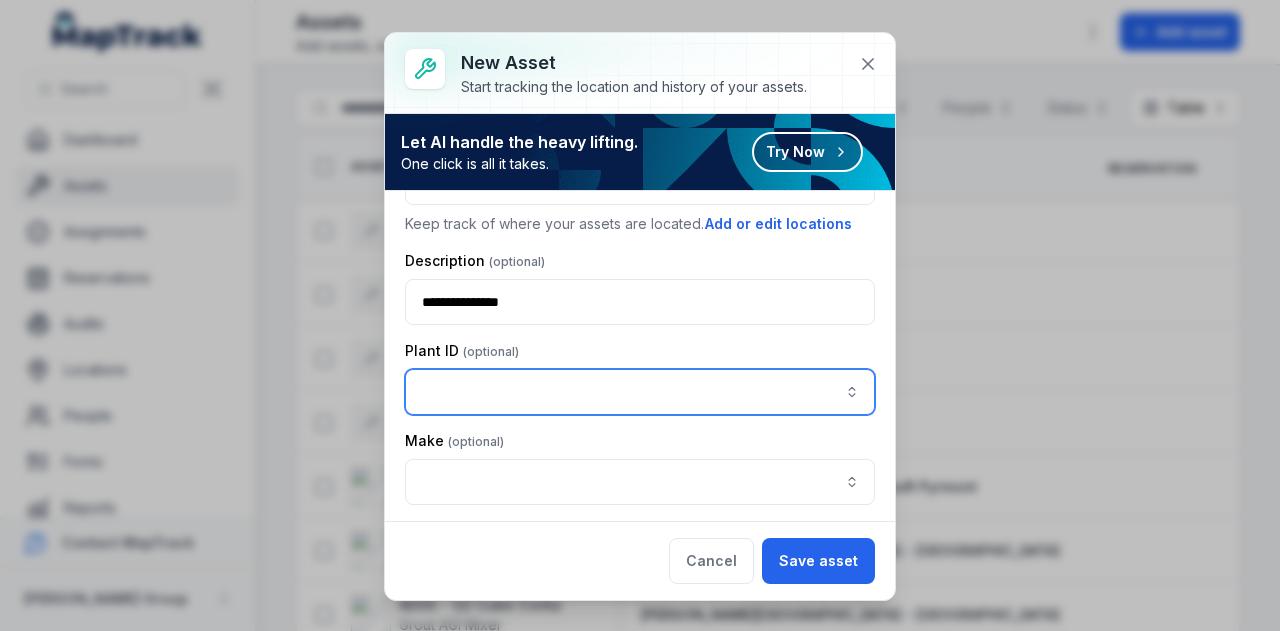 click at bounding box center (640, 392) 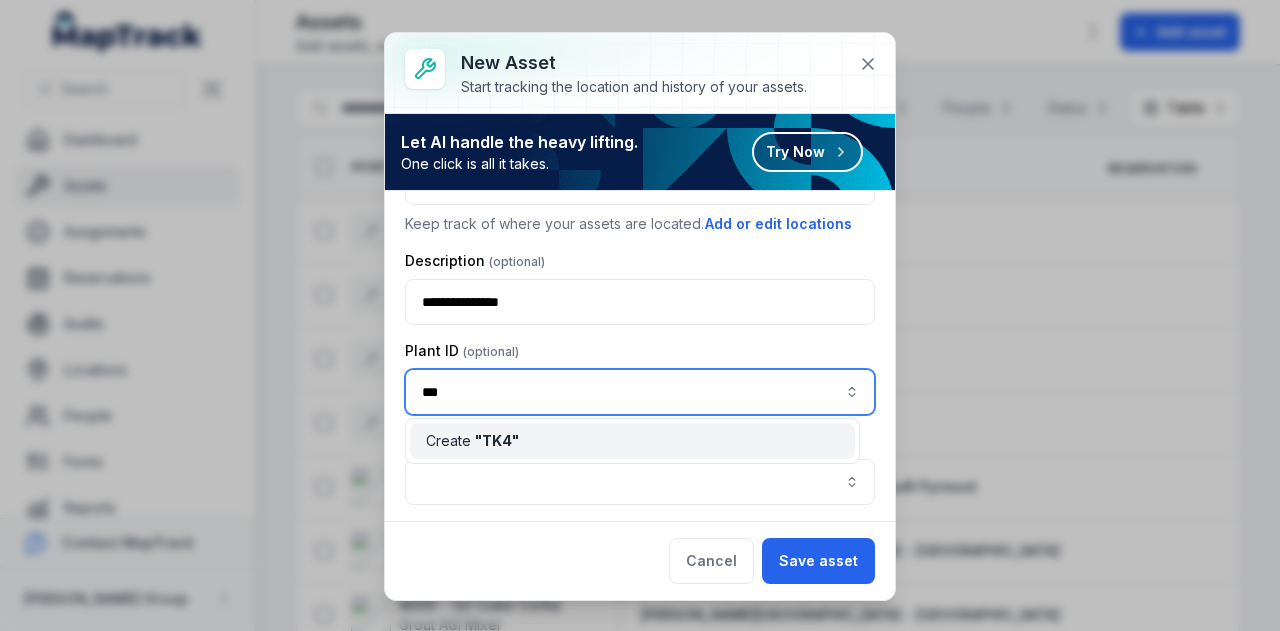 click on "Create   " TK4 "" at bounding box center (632, 441) 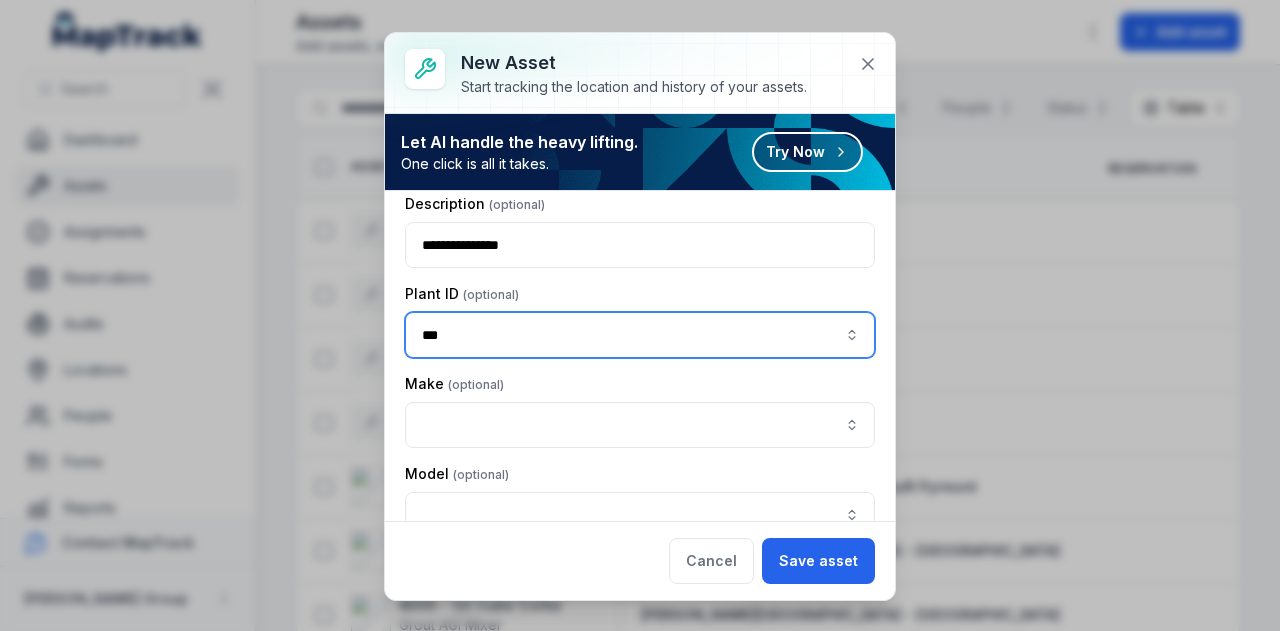 scroll, scrollTop: 300, scrollLeft: 0, axis: vertical 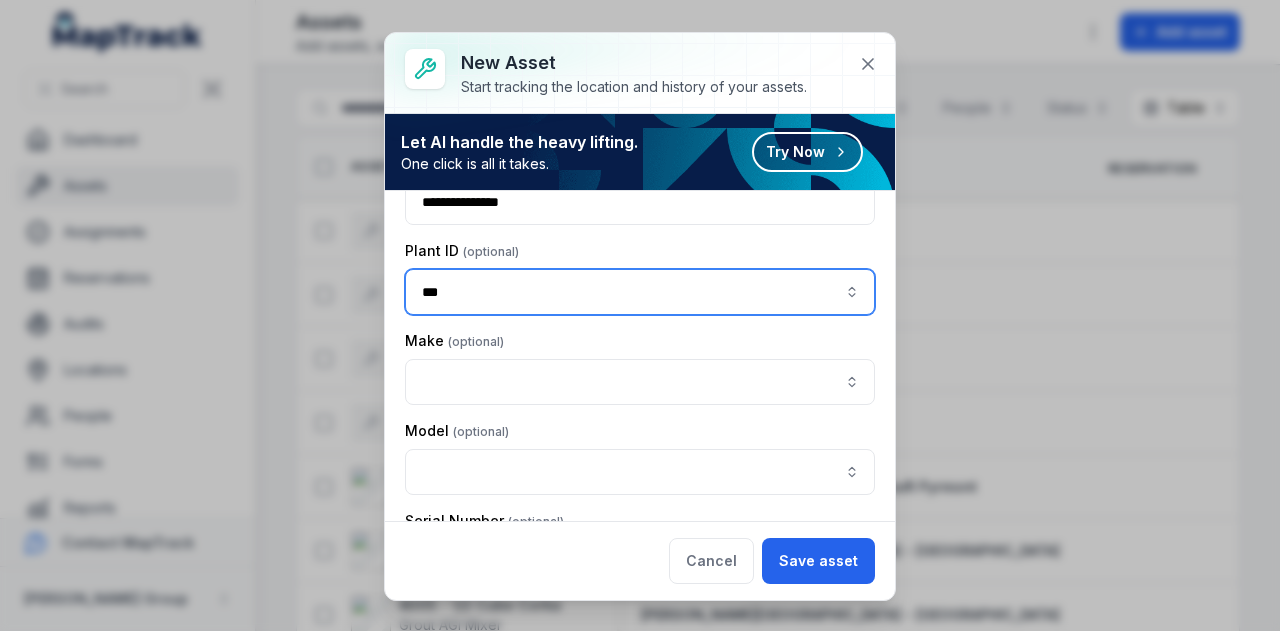 type on "***" 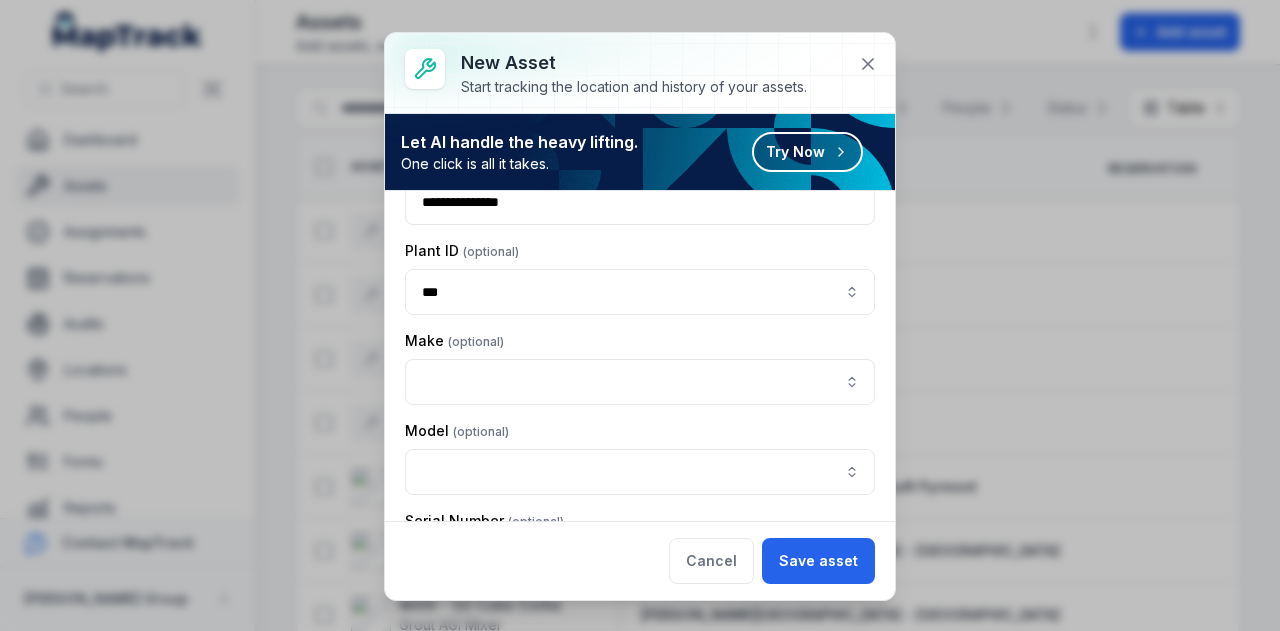 click on "**********" at bounding box center [640, 356] 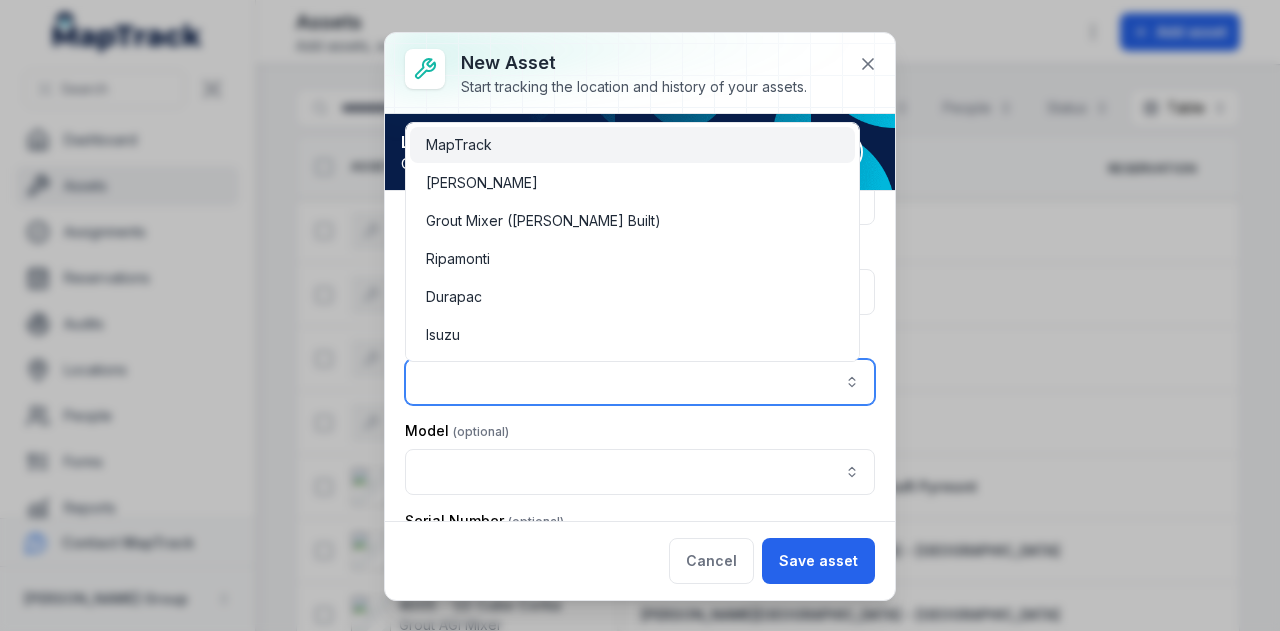 click at bounding box center (640, 382) 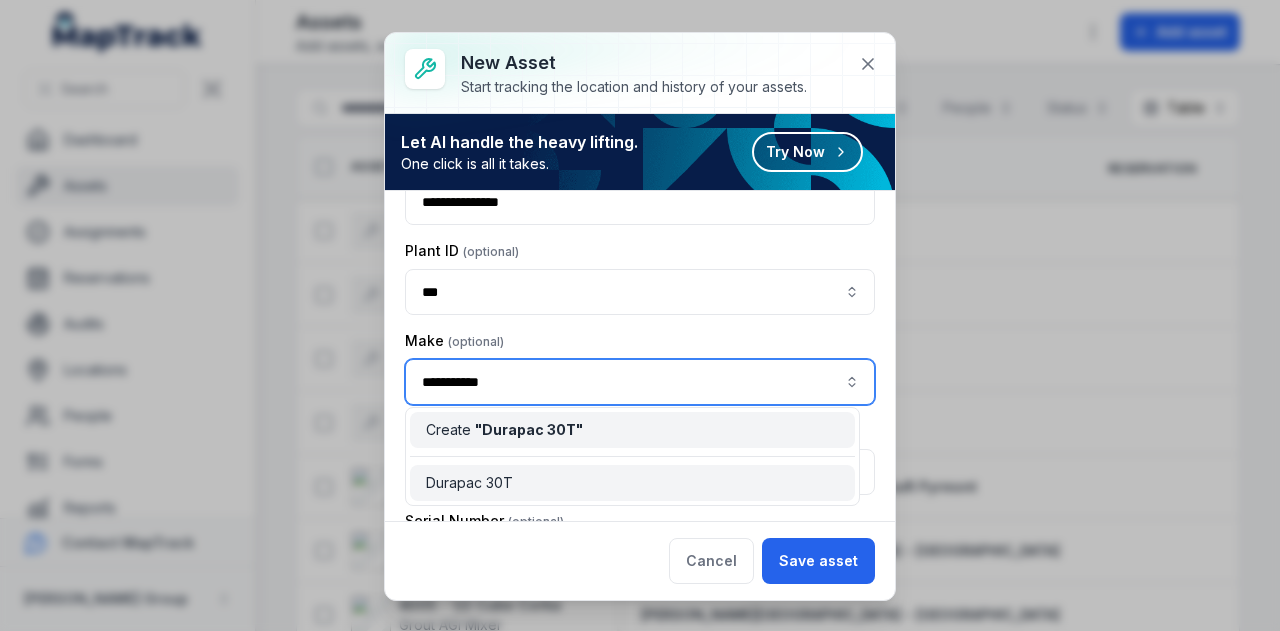 click on "Create   " Durapac 30T "" at bounding box center (632, 430) 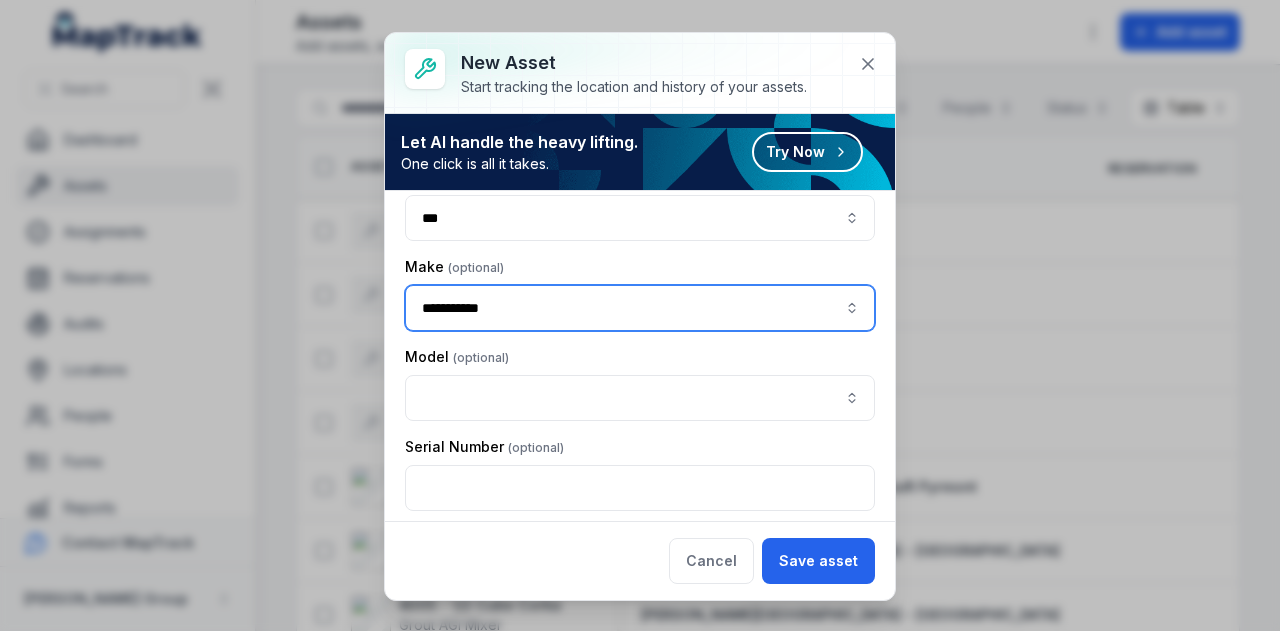 scroll, scrollTop: 400, scrollLeft: 0, axis: vertical 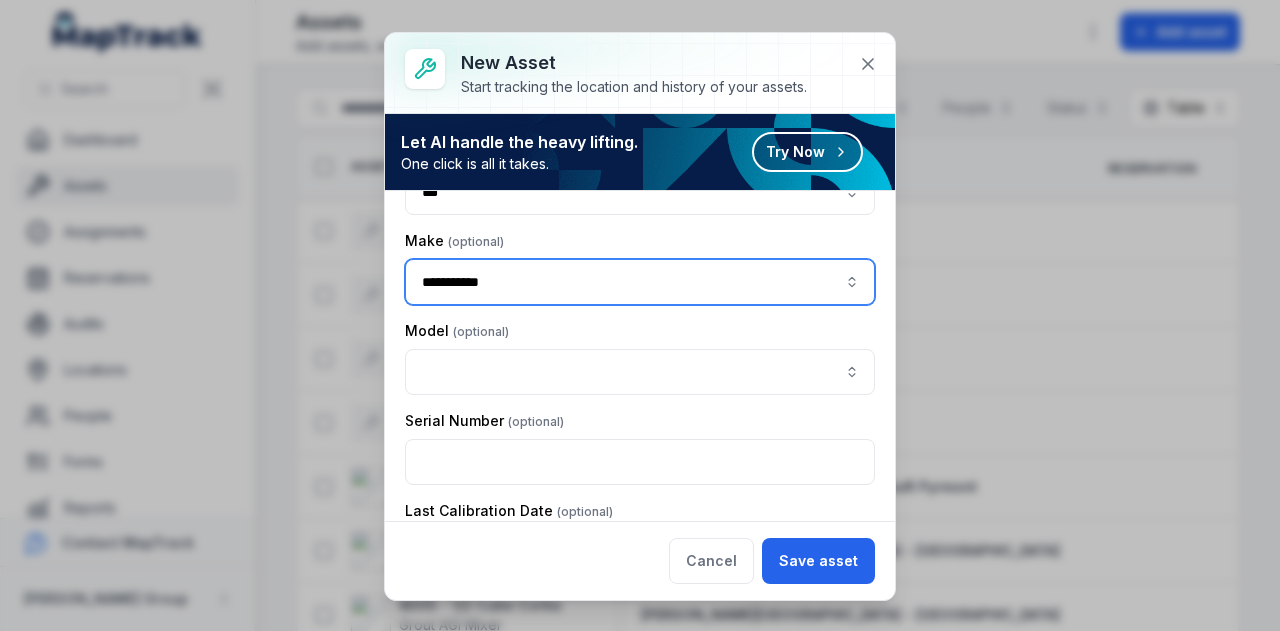 type on "**********" 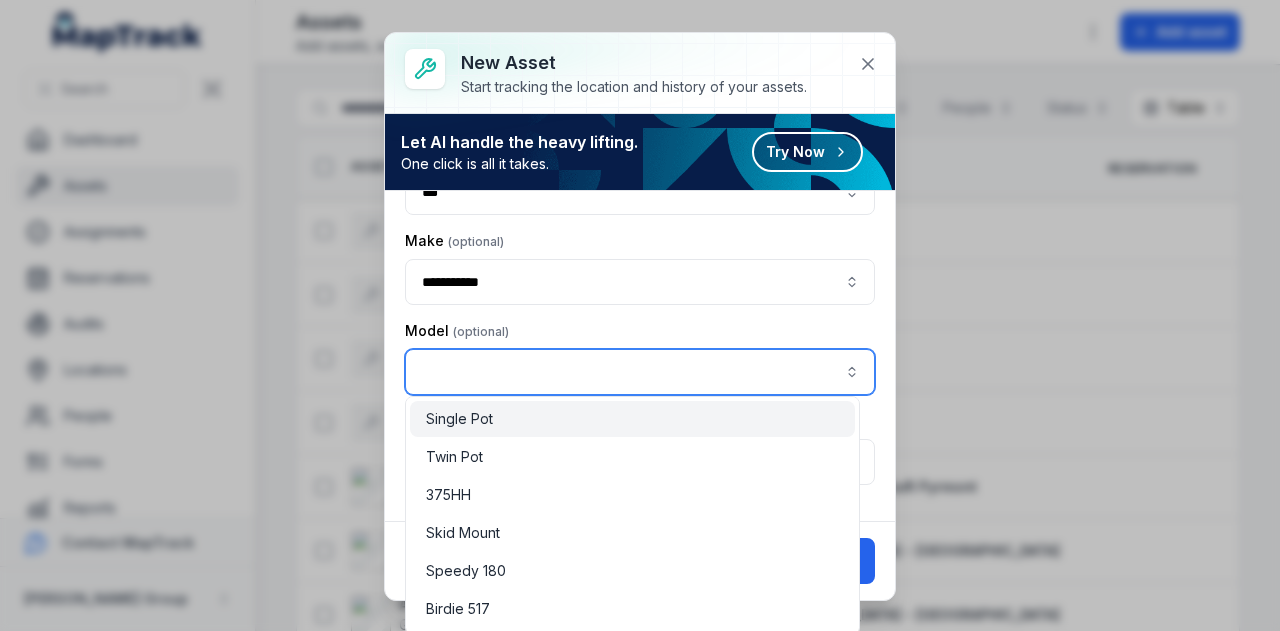 click at bounding box center (640, 372) 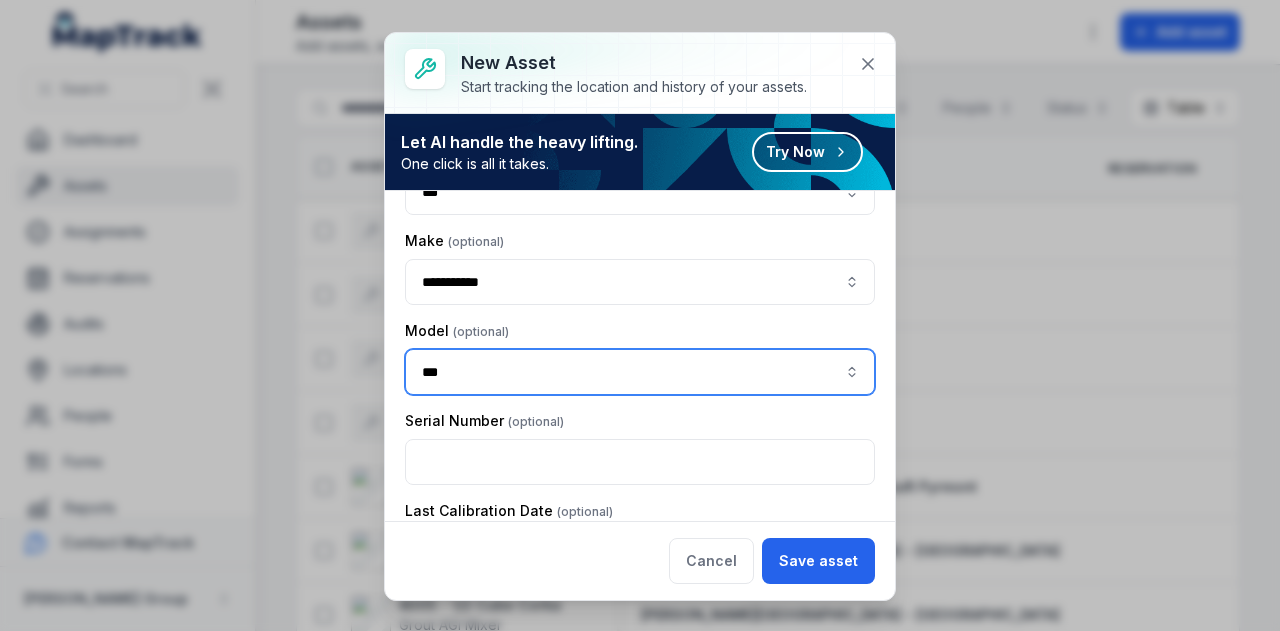 click on "Bar" at bounding box center (632, 472) 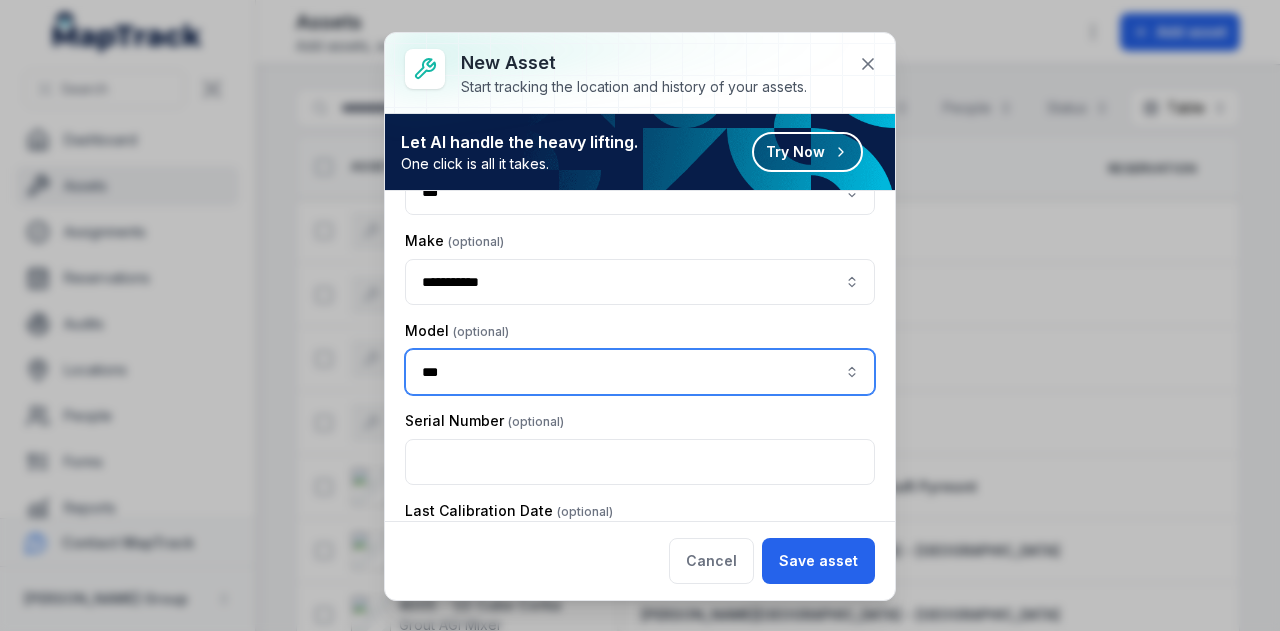 scroll, scrollTop: 500, scrollLeft: 0, axis: vertical 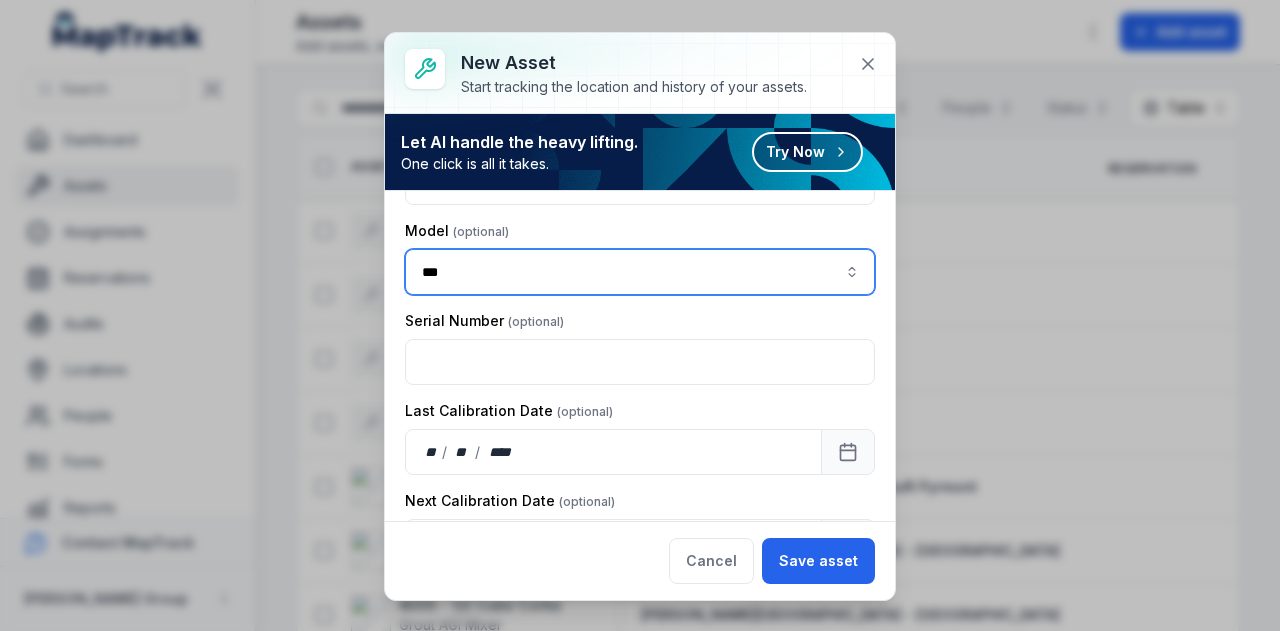 type on "***" 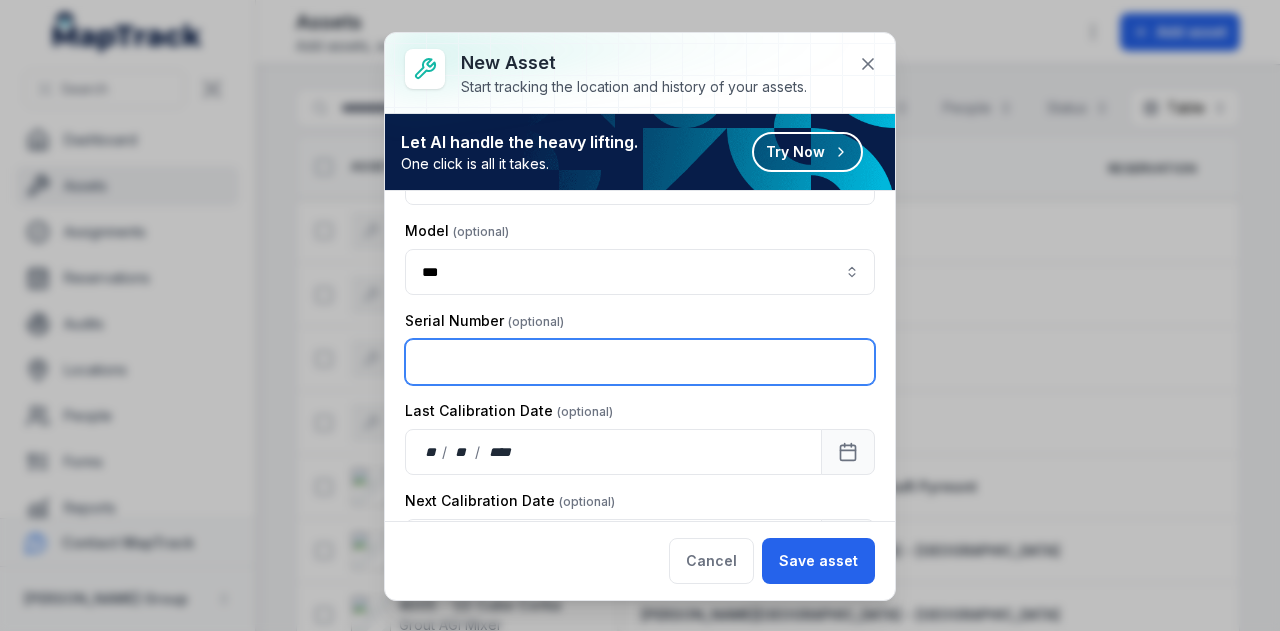 click at bounding box center [640, 362] 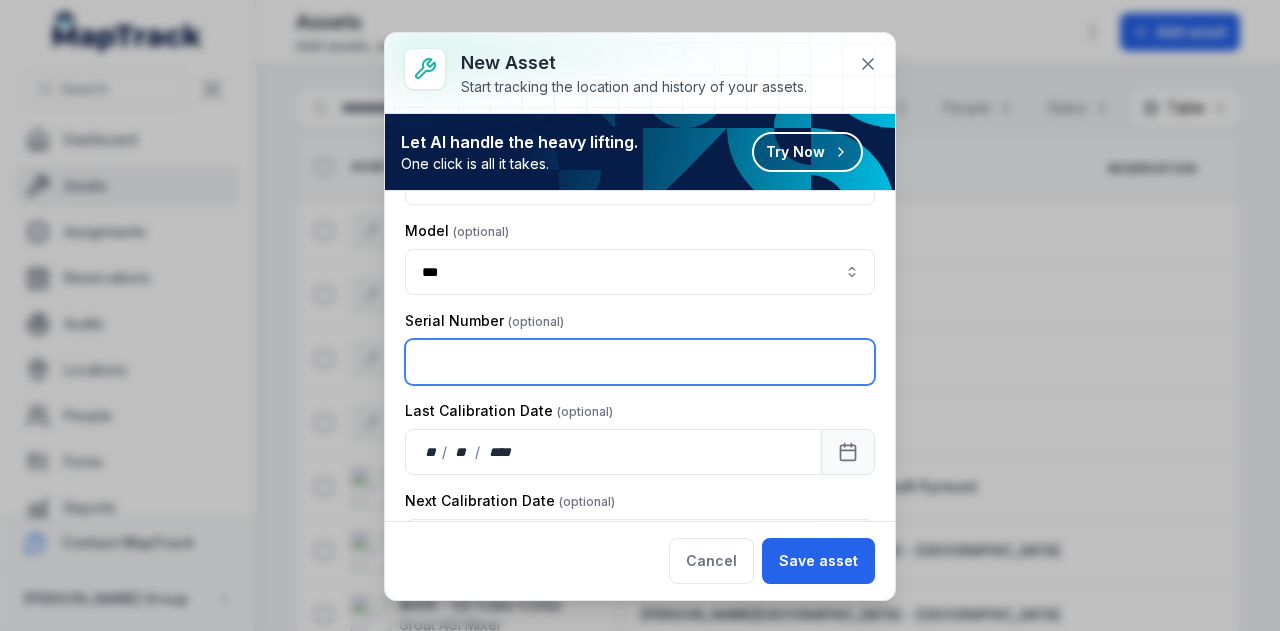 paste on "********" 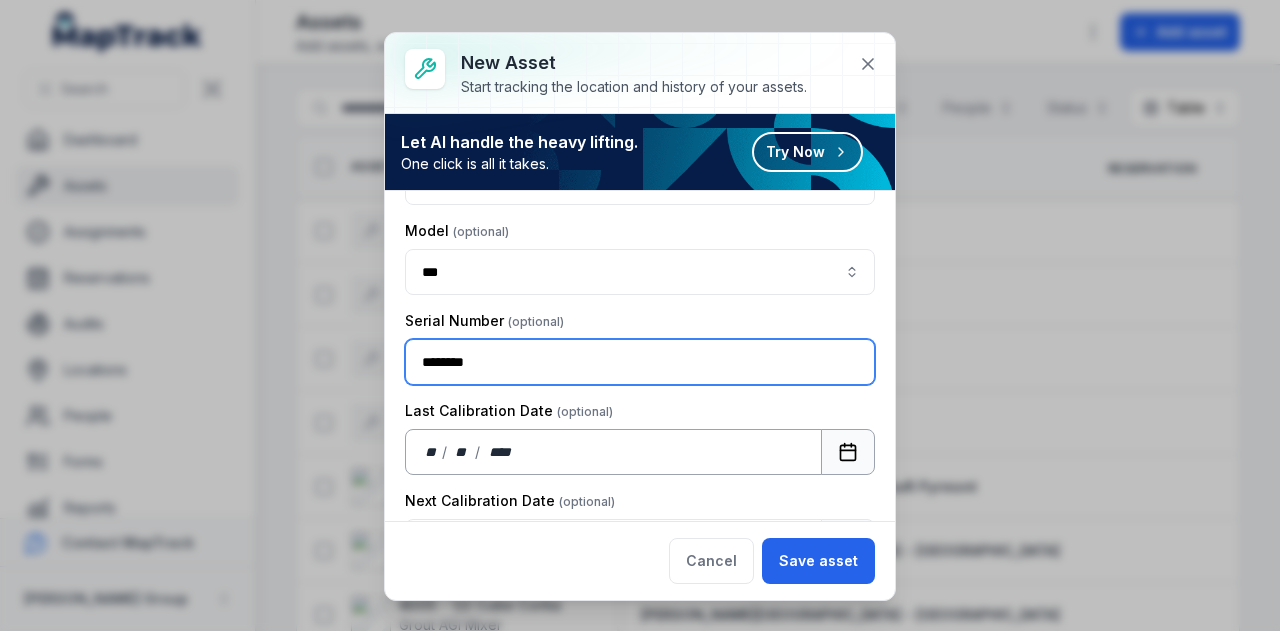 type on "********" 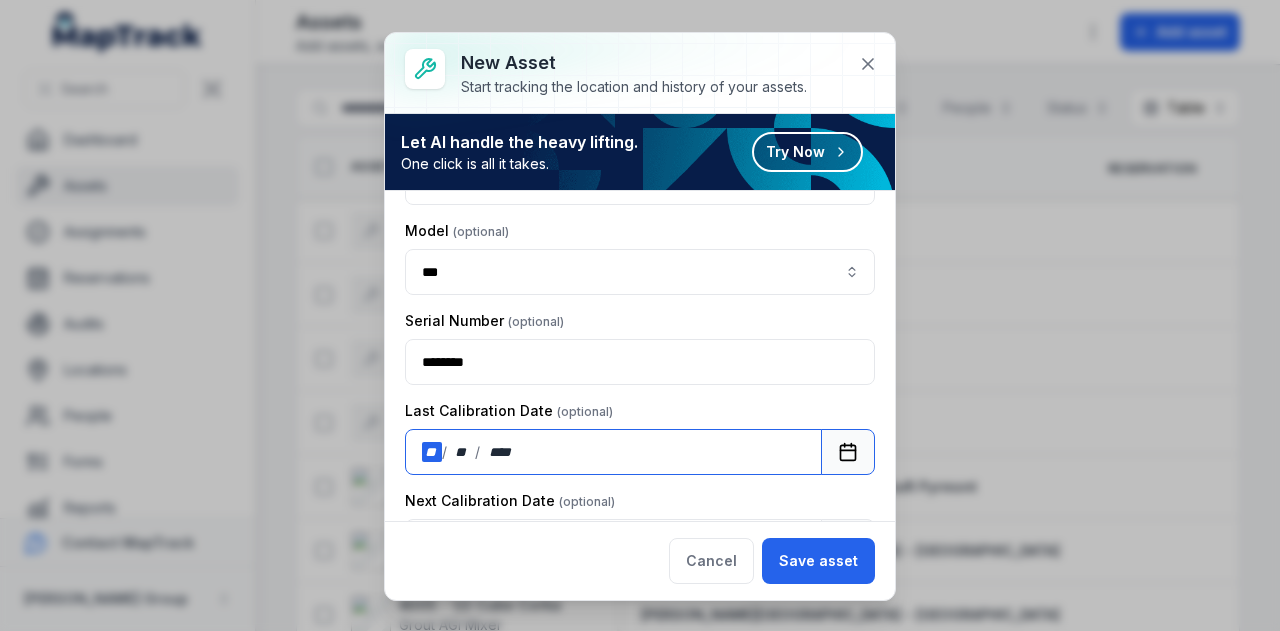 click on "**" at bounding box center (432, 452) 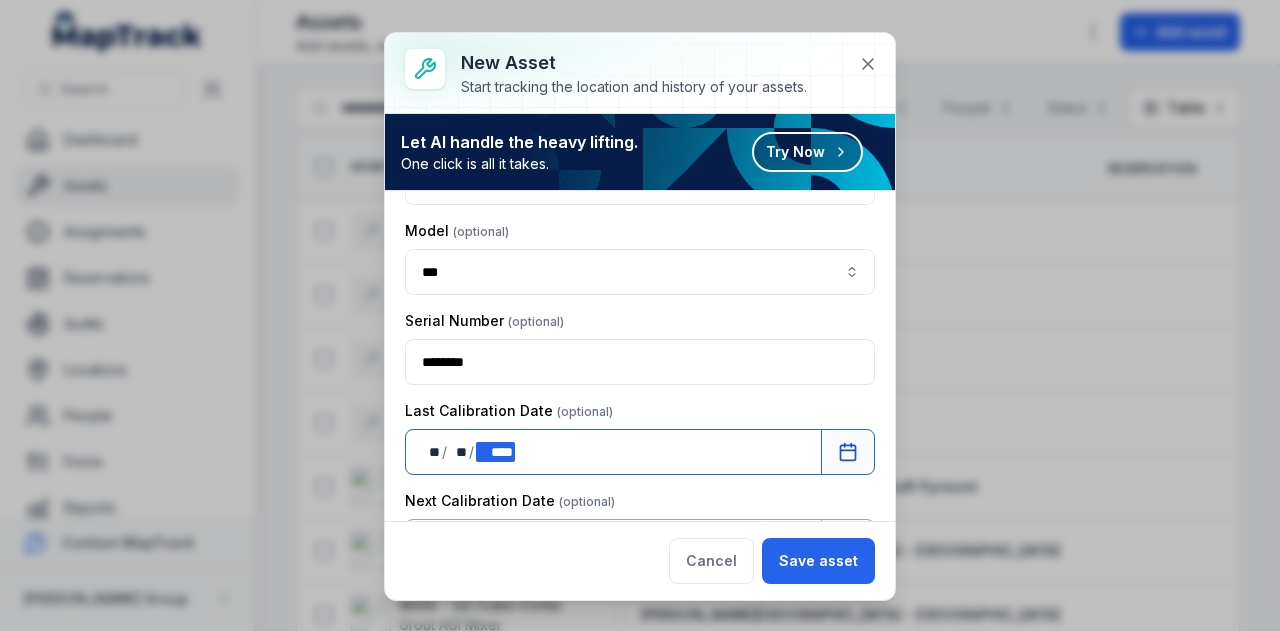 scroll, scrollTop: 600, scrollLeft: 0, axis: vertical 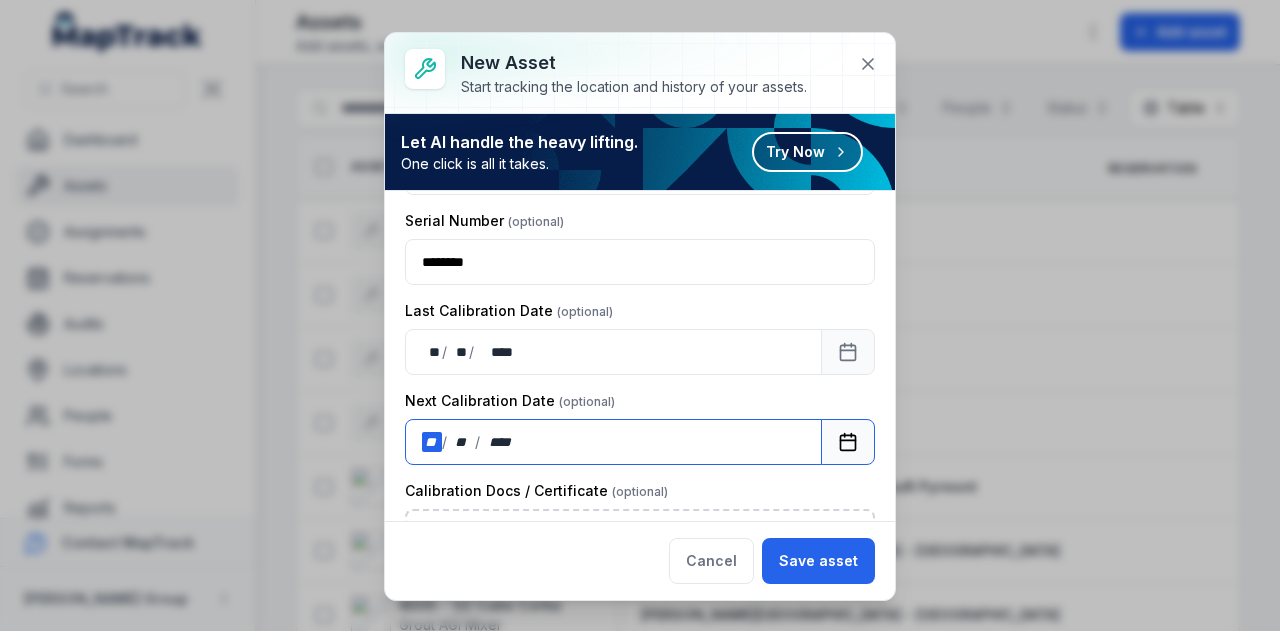 click on "**" at bounding box center (432, 442) 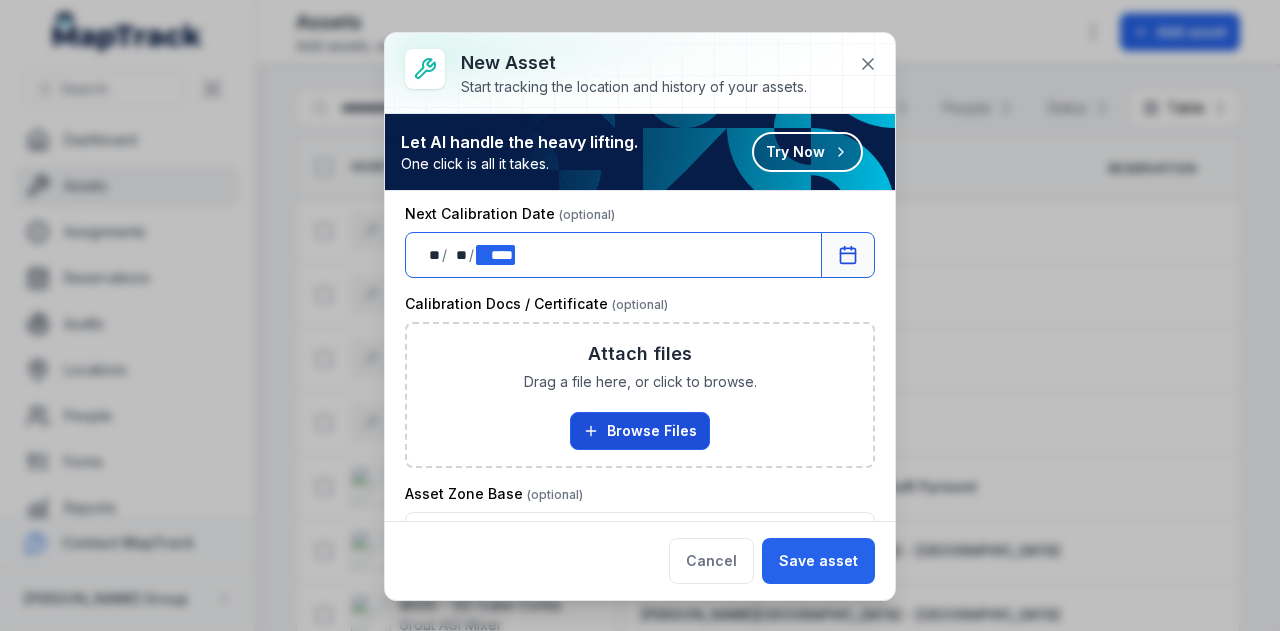 scroll, scrollTop: 800, scrollLeft: 0, axis: vertical 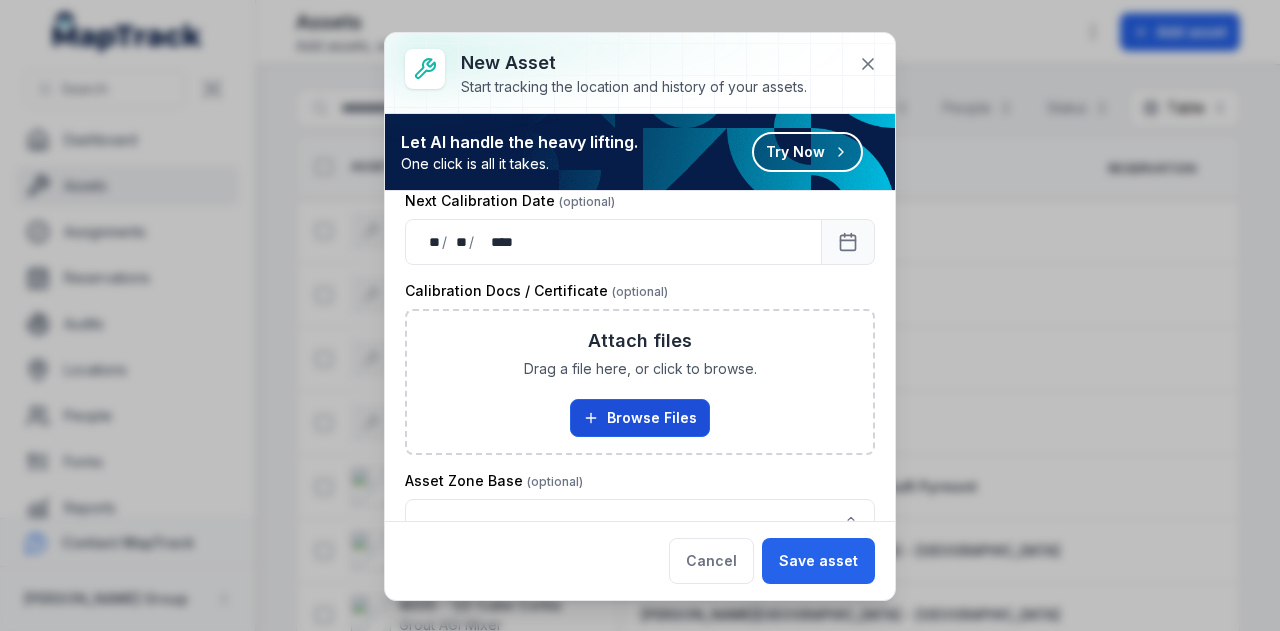 click on "Browse Files" at bounding box center (640, 418) 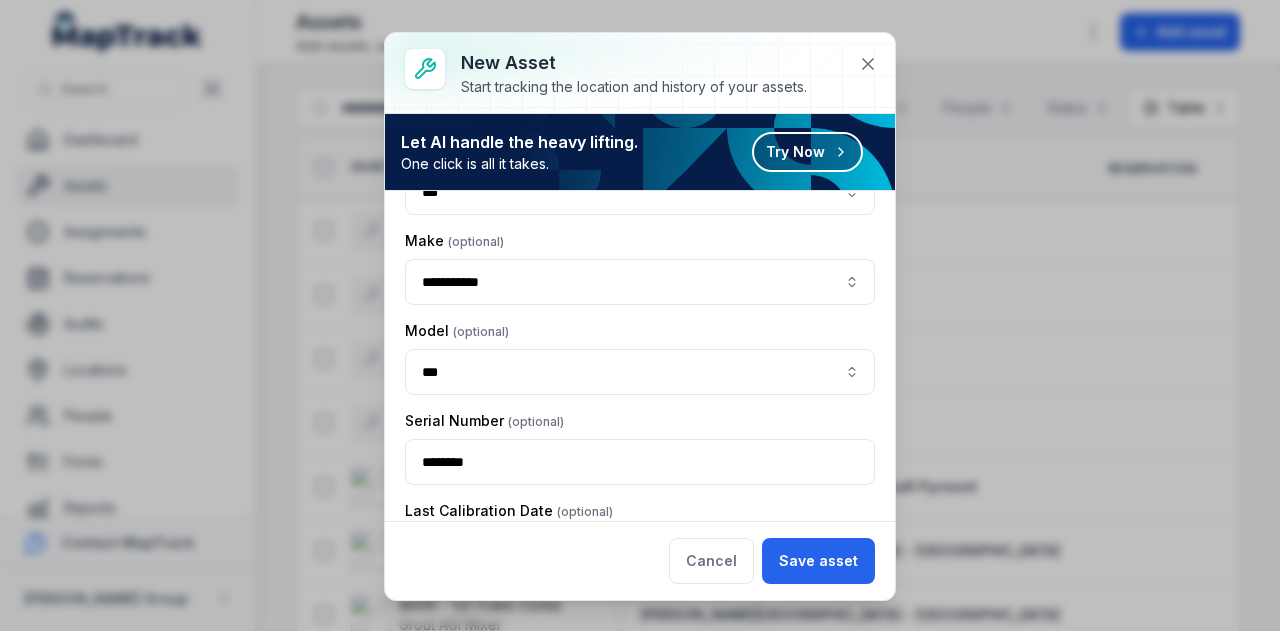 scroll, scrollTop: 900, scrollLeft: 0, axis: vertical 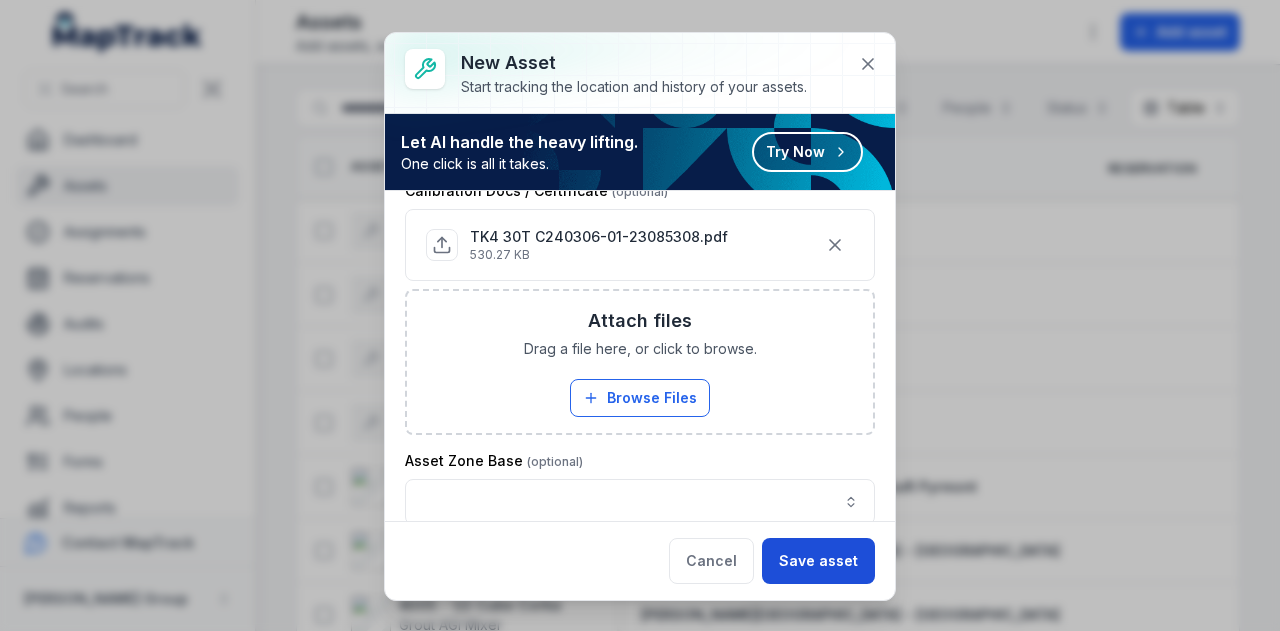 click on "Save asset" at bounding box center (818, 561) 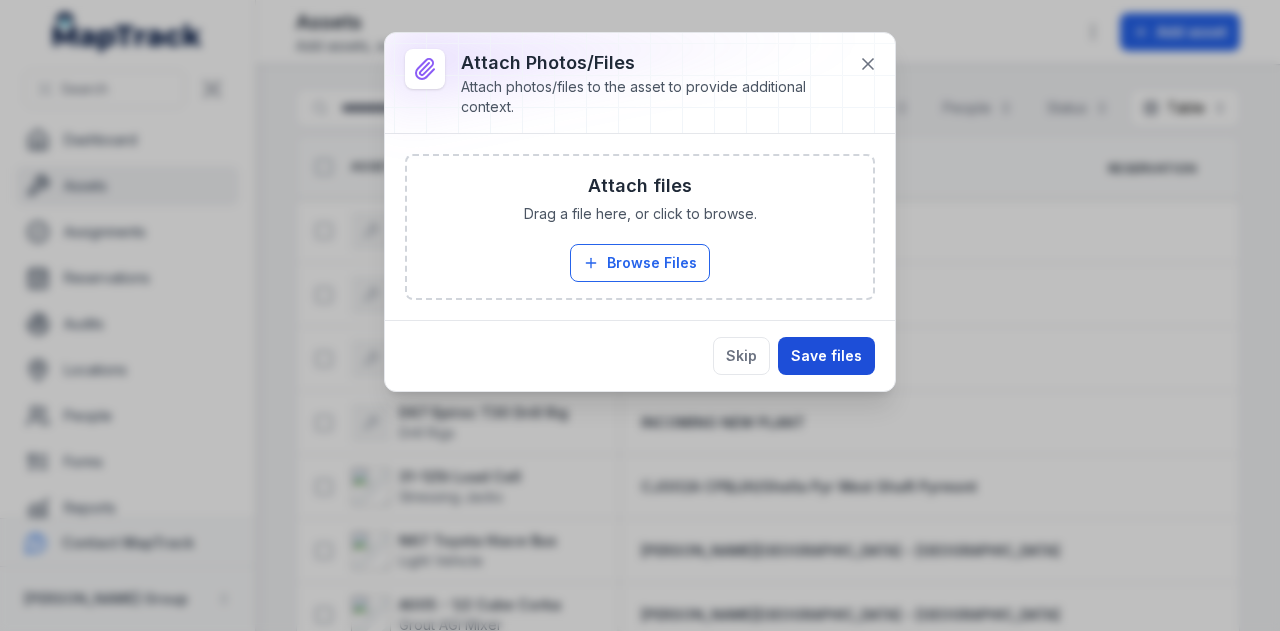click on "Save files" at bounding box center (826, 356) 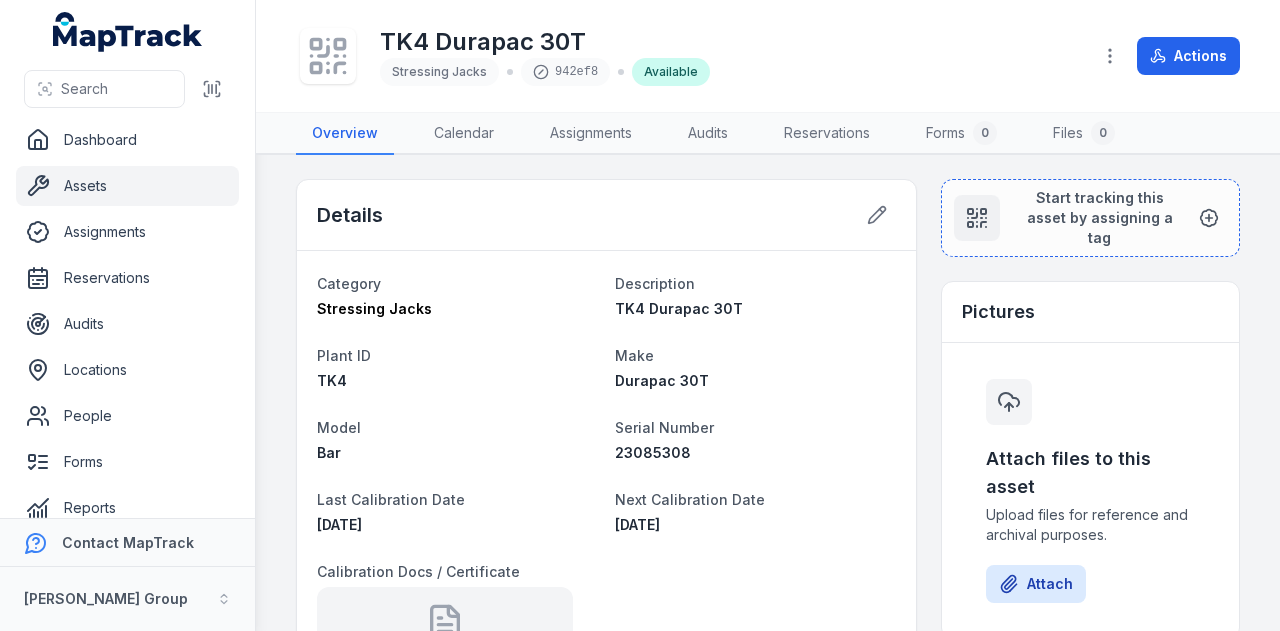 click on "Assets" at bounding box center (127, 186) 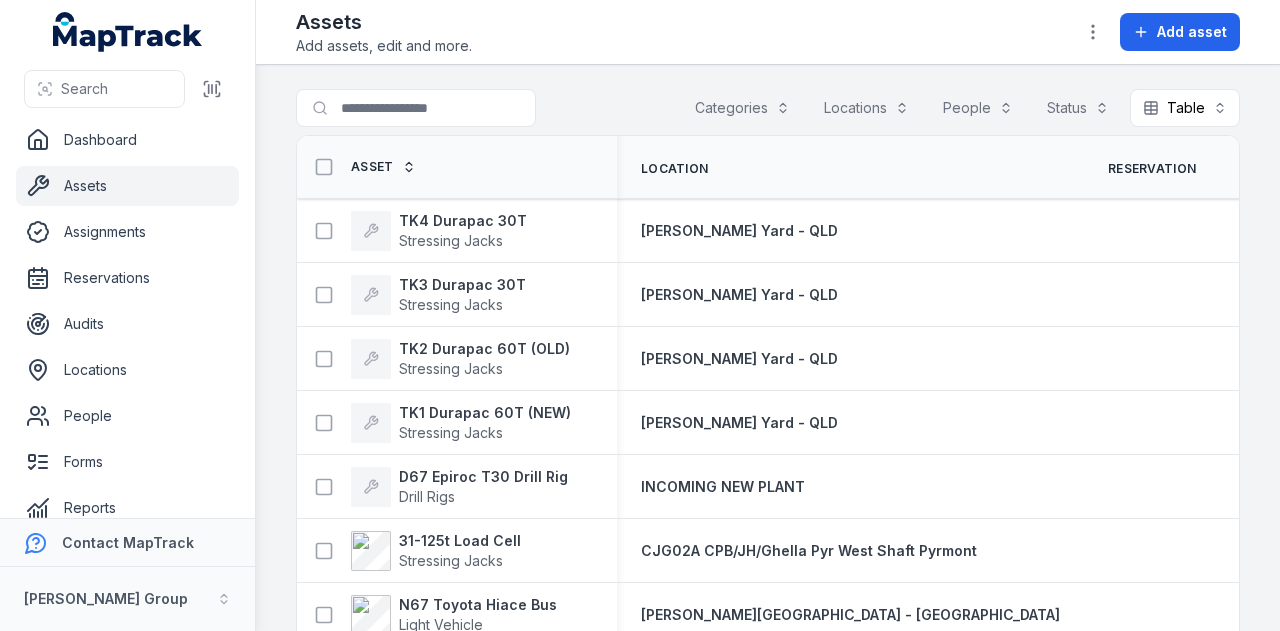 scroll, scrollTop: 0, scrollLeft: 0, axis: both 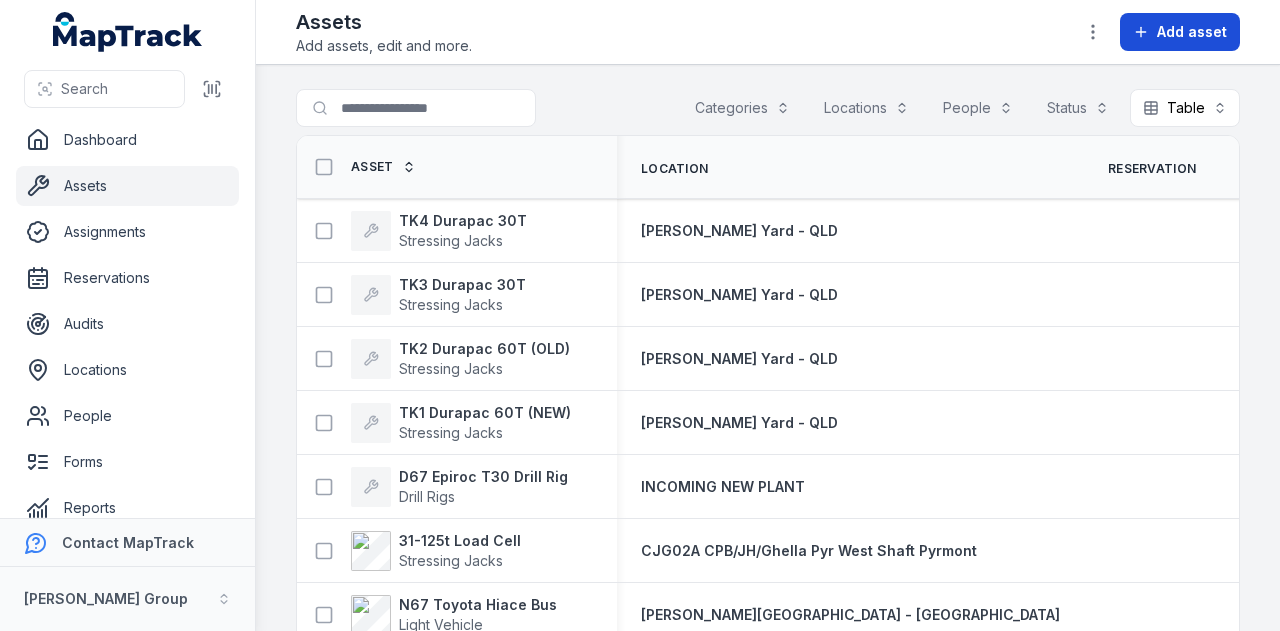 click on "Add asset" at bounding box center (1192, 32) 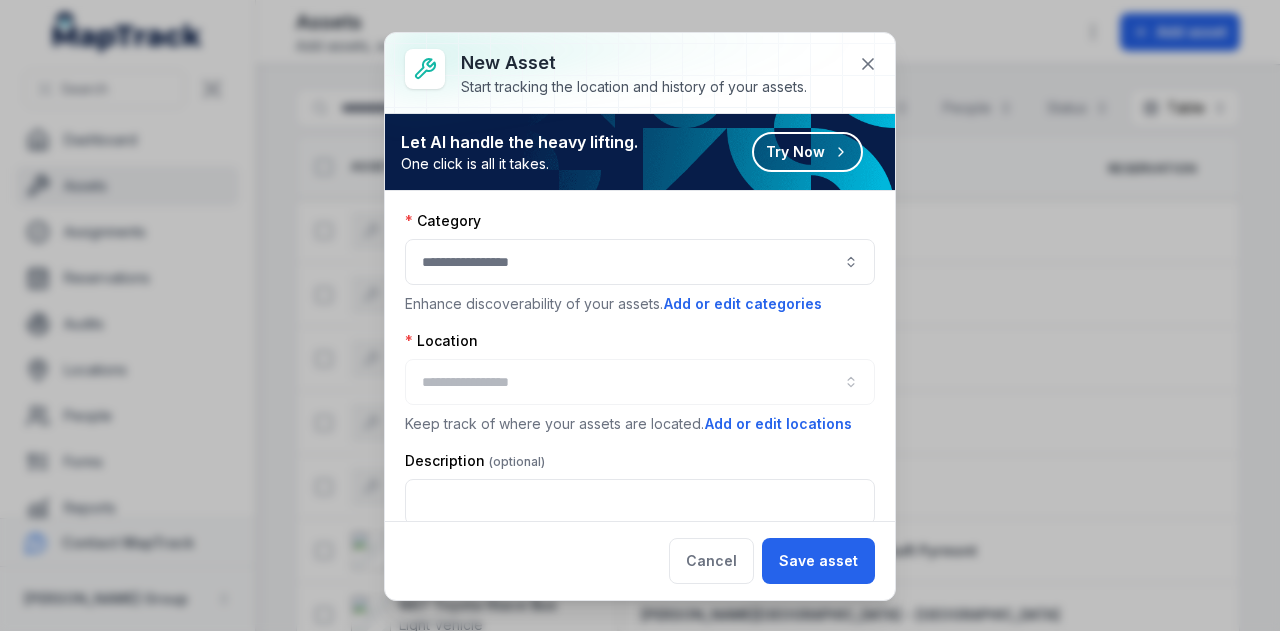 click at bounding box center [640, 262] 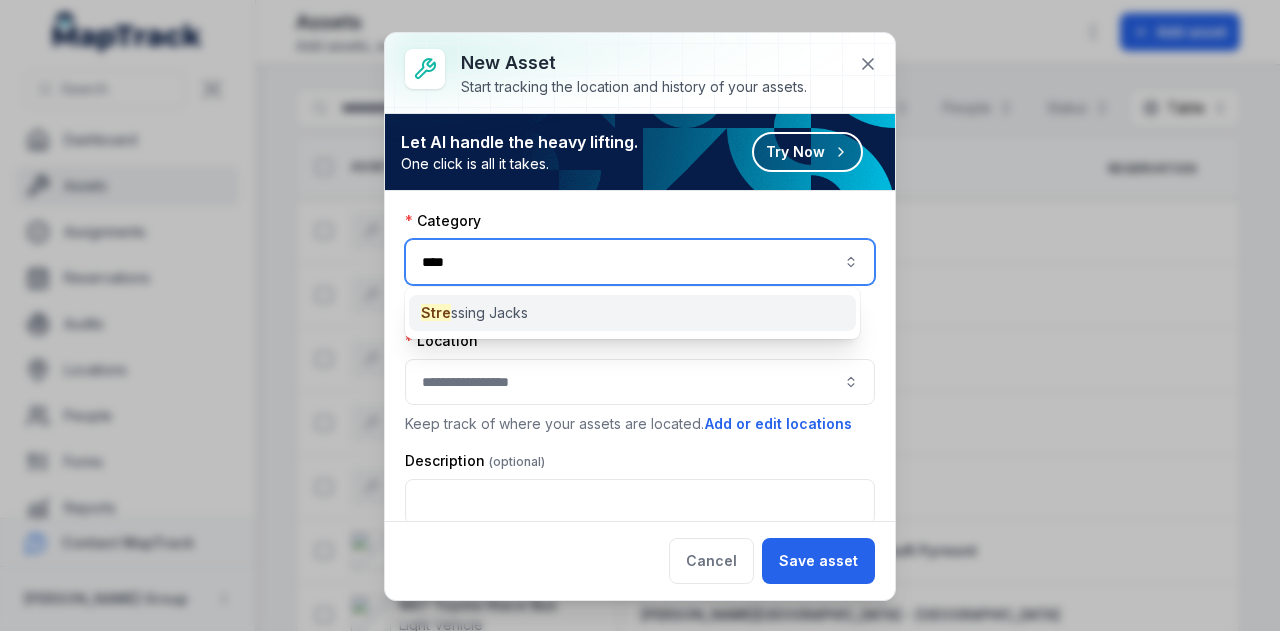type on "****" 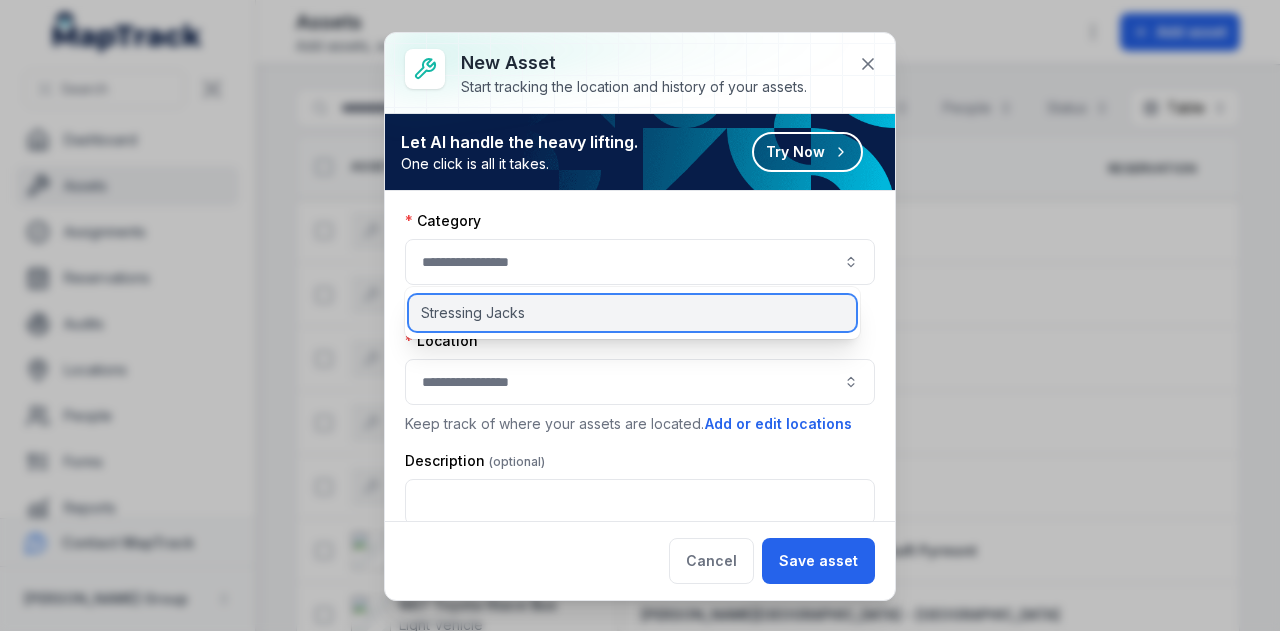 click on "Stressing Jacks" at bounding box center [632, 313] 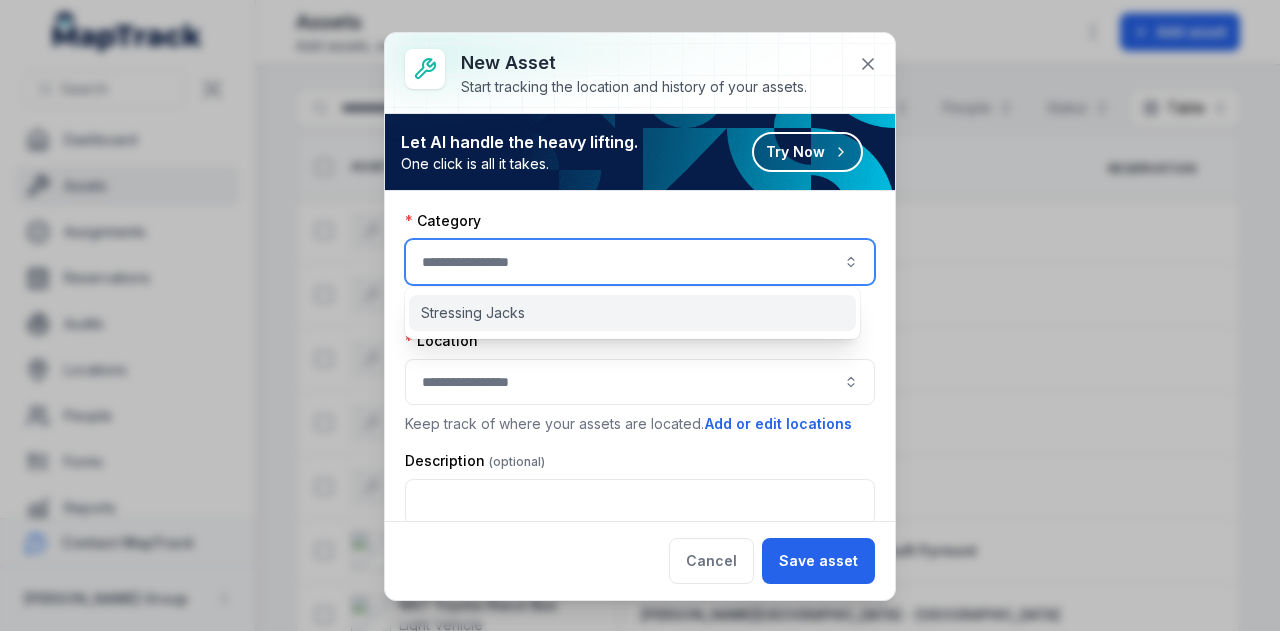 type on "**********" 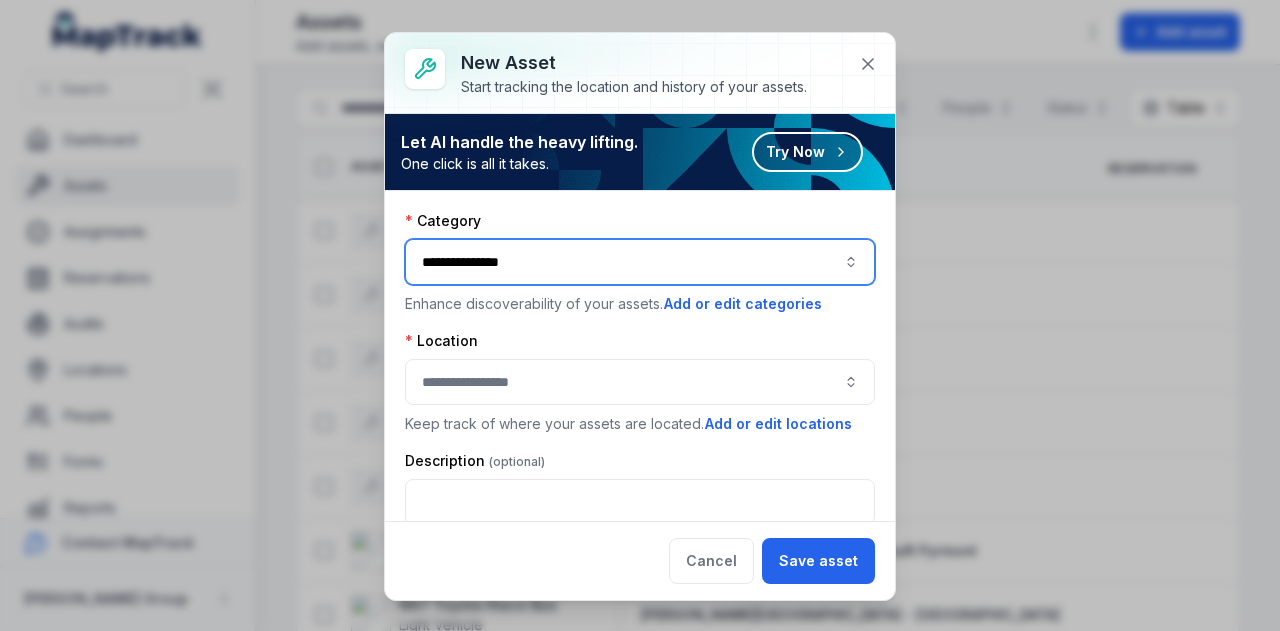 scroll, scrollTop: 100, scrollLeft: 0, axis: vertical 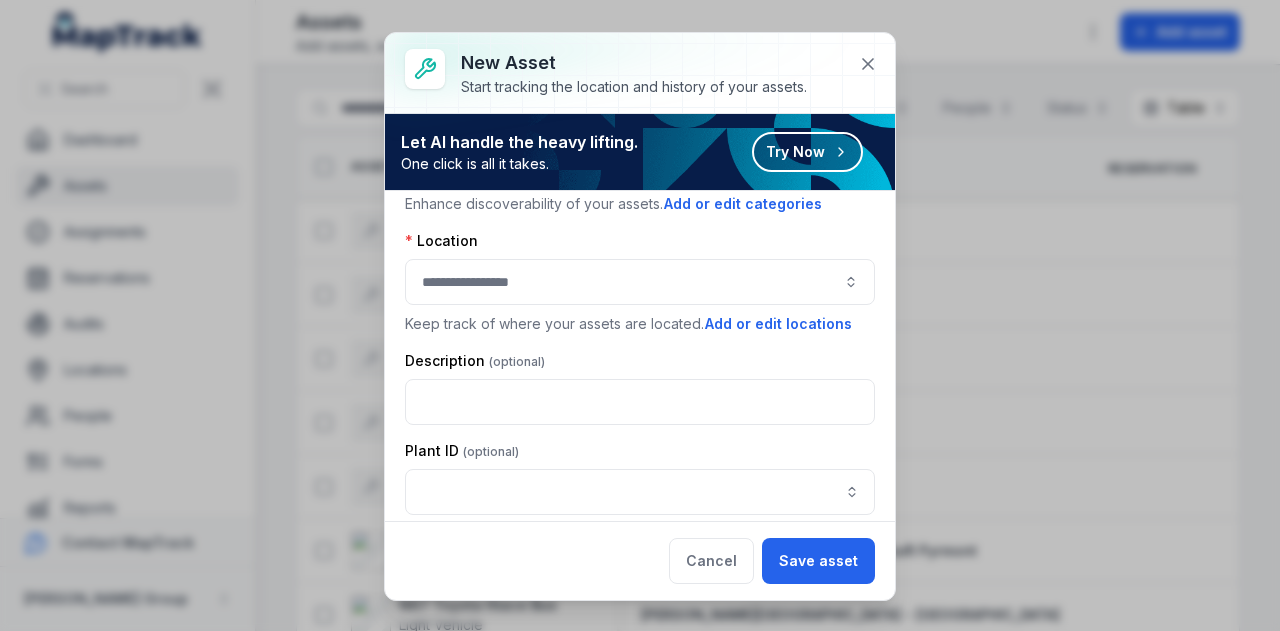 click at bounding box center [640, 282] 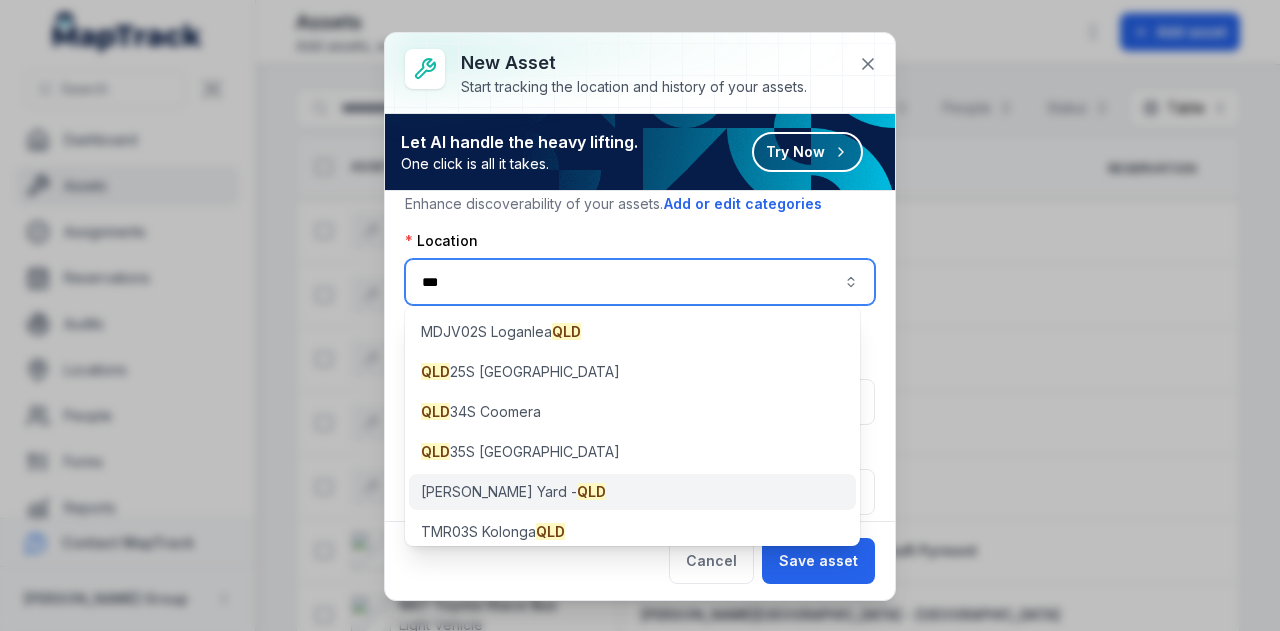 type on "***" 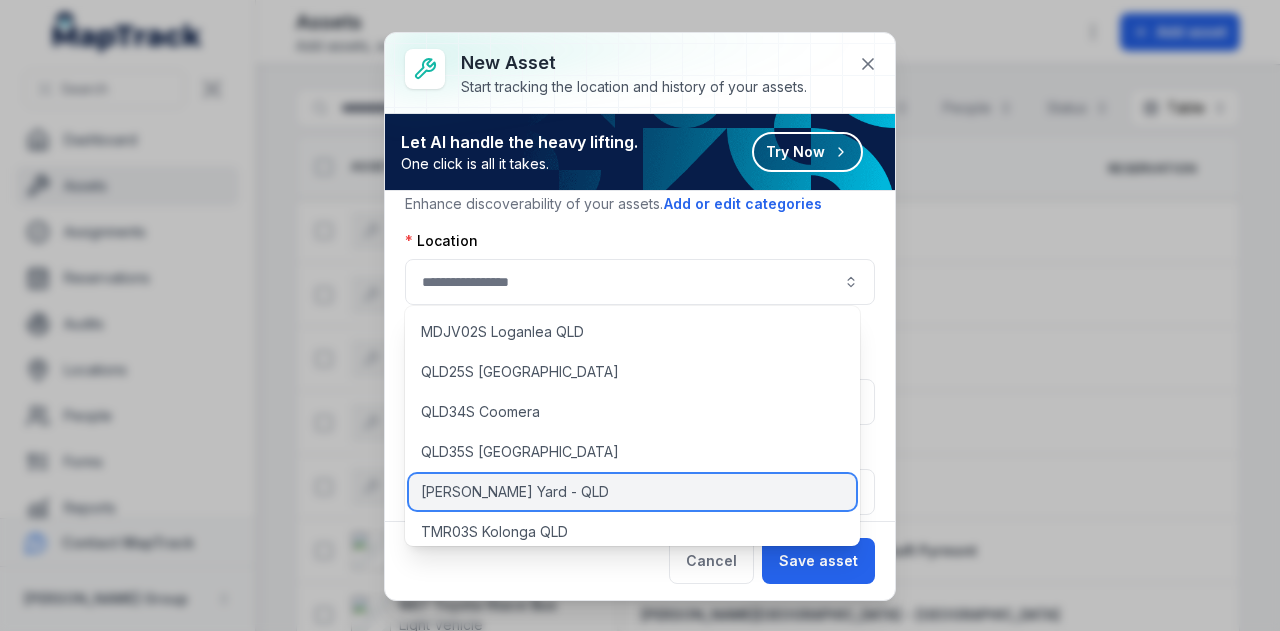 click on "[PERSON_NAME] Yard - QLD" at bounding box center (632, 492) 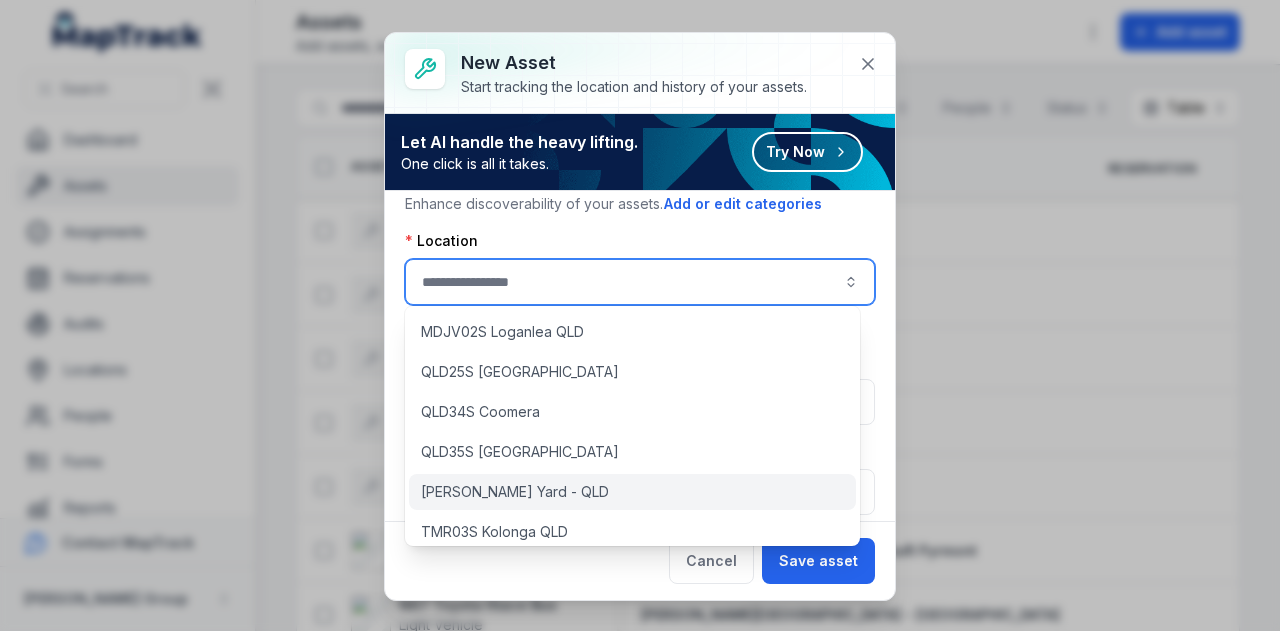 type on "**********" 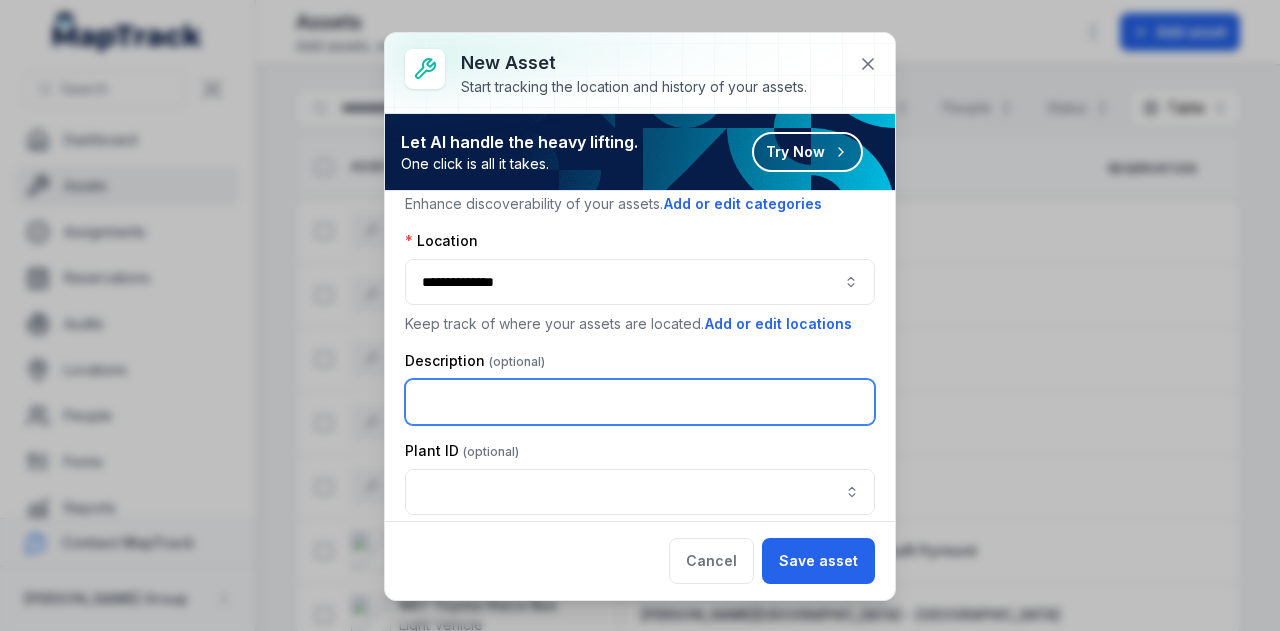 click at bounding box center (640, 402) 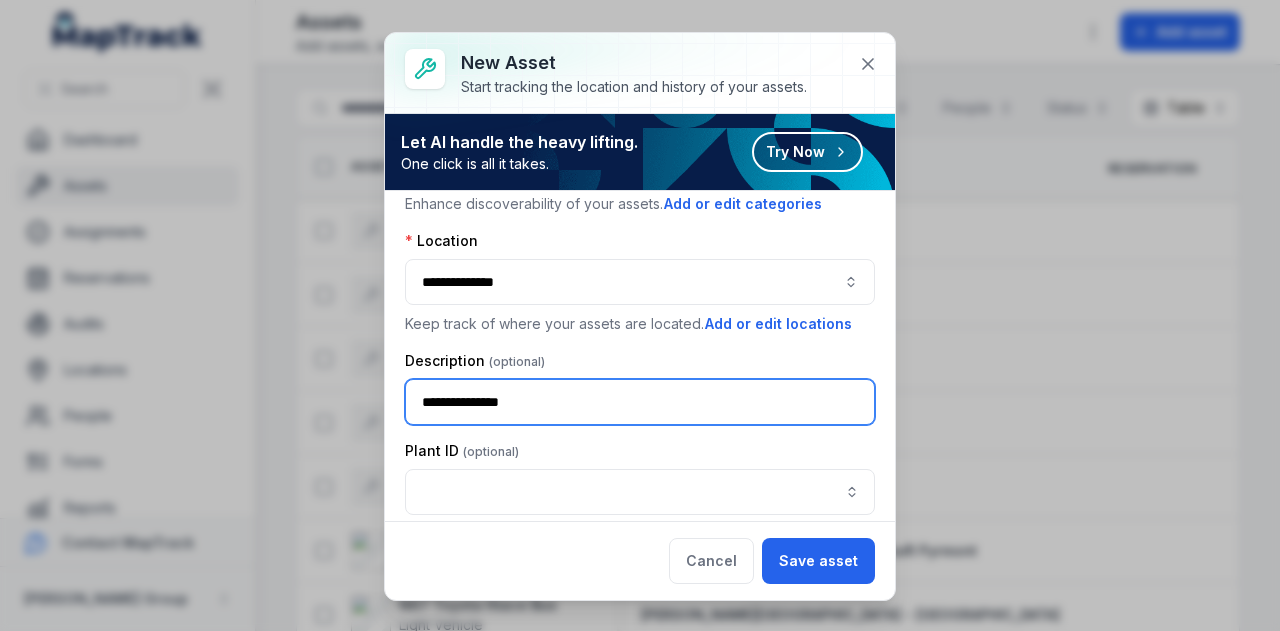 type on "**********" 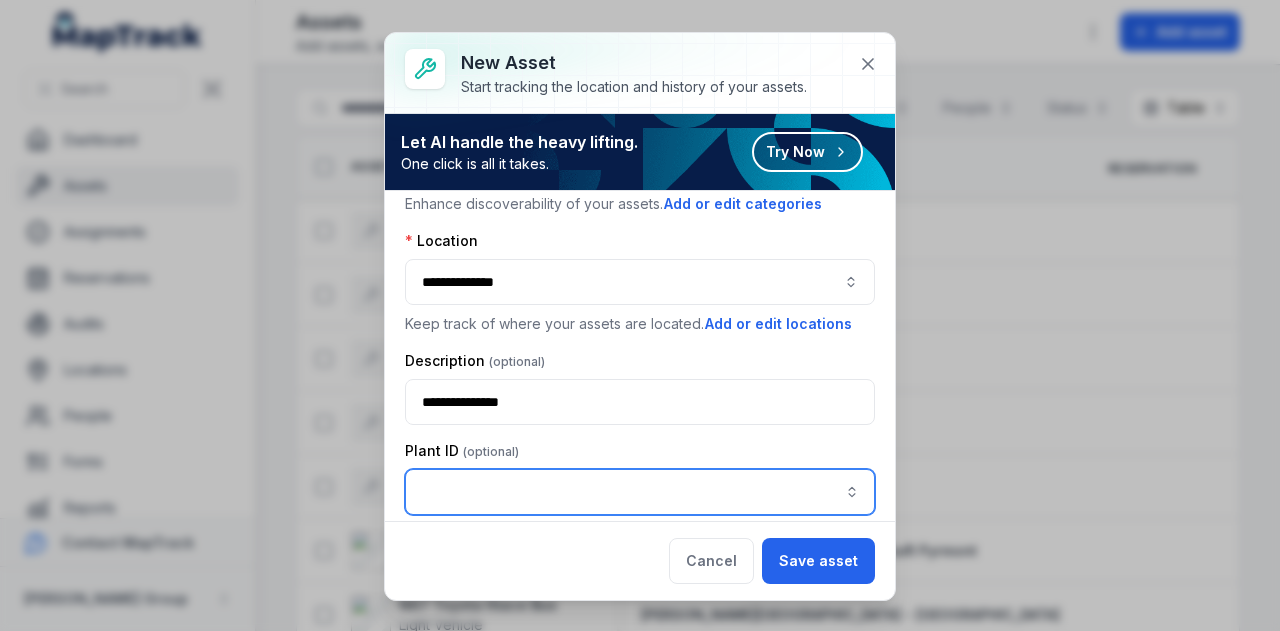 click at bounding box center [640, 492] 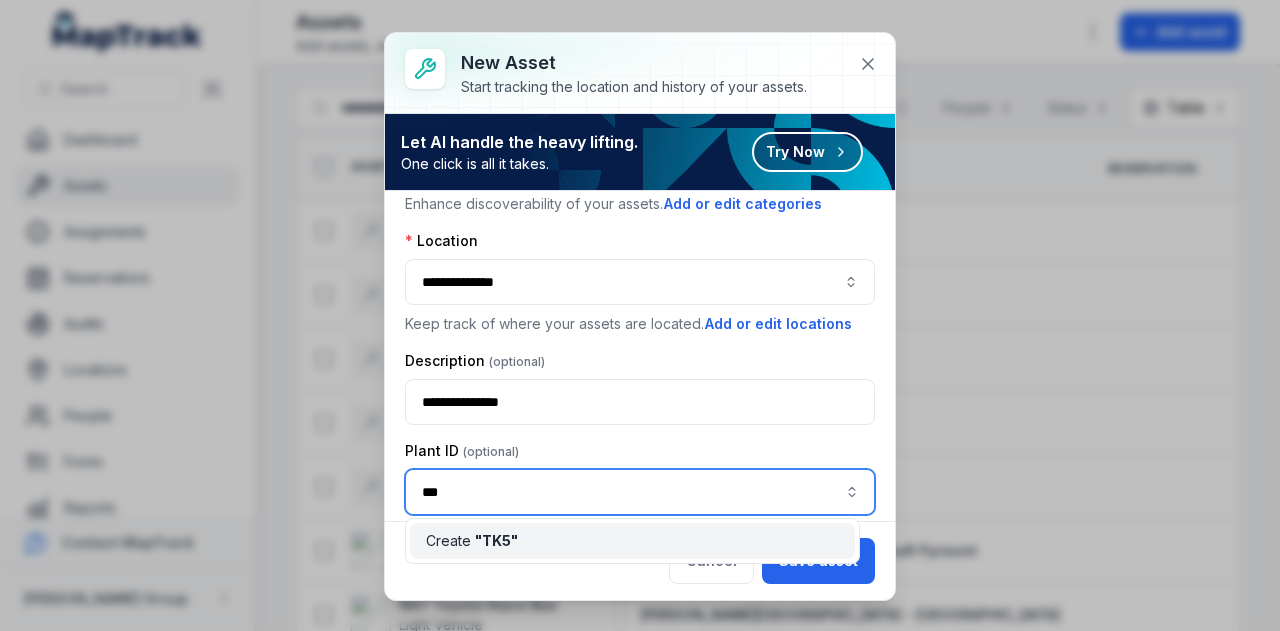 click on "Create   " TK5 "" at bounding box center [632, 541] 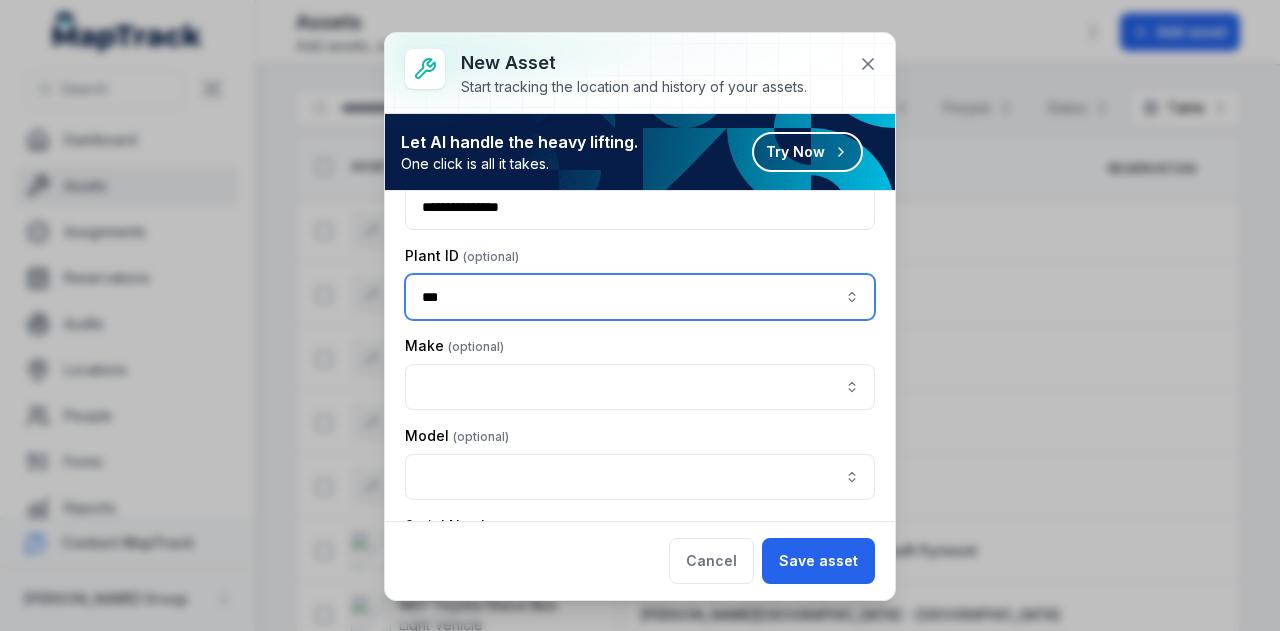 scroll, scrollTop: 300, scrollLeft: 0, axis: vertical 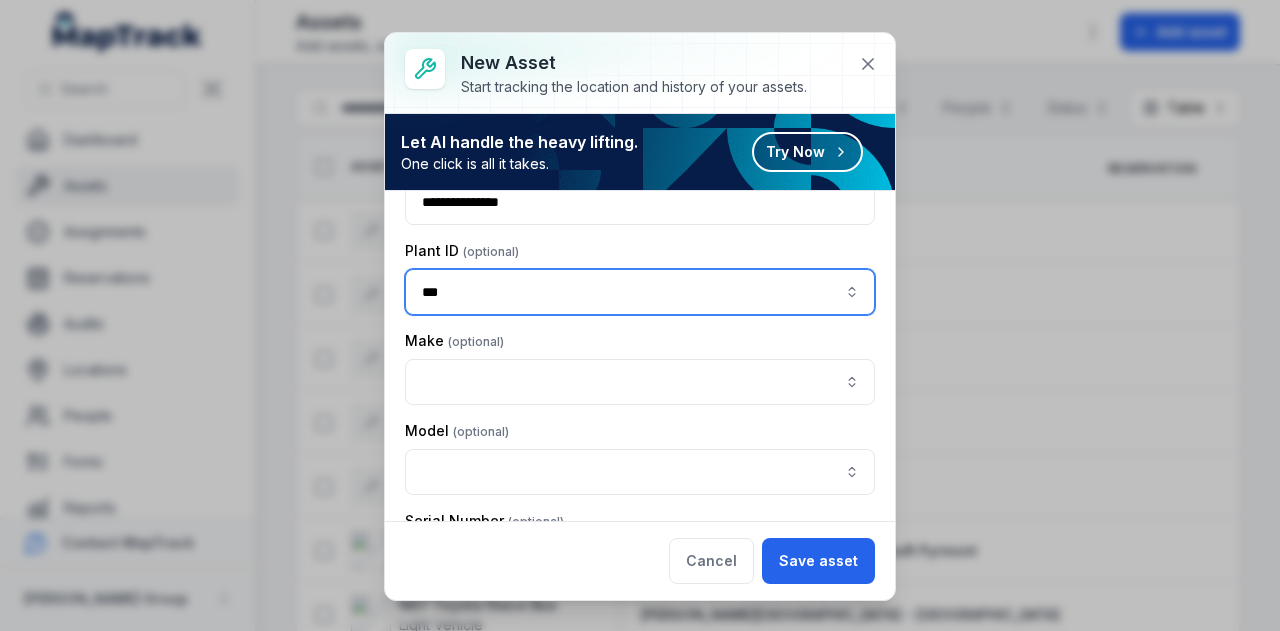 type on "***" 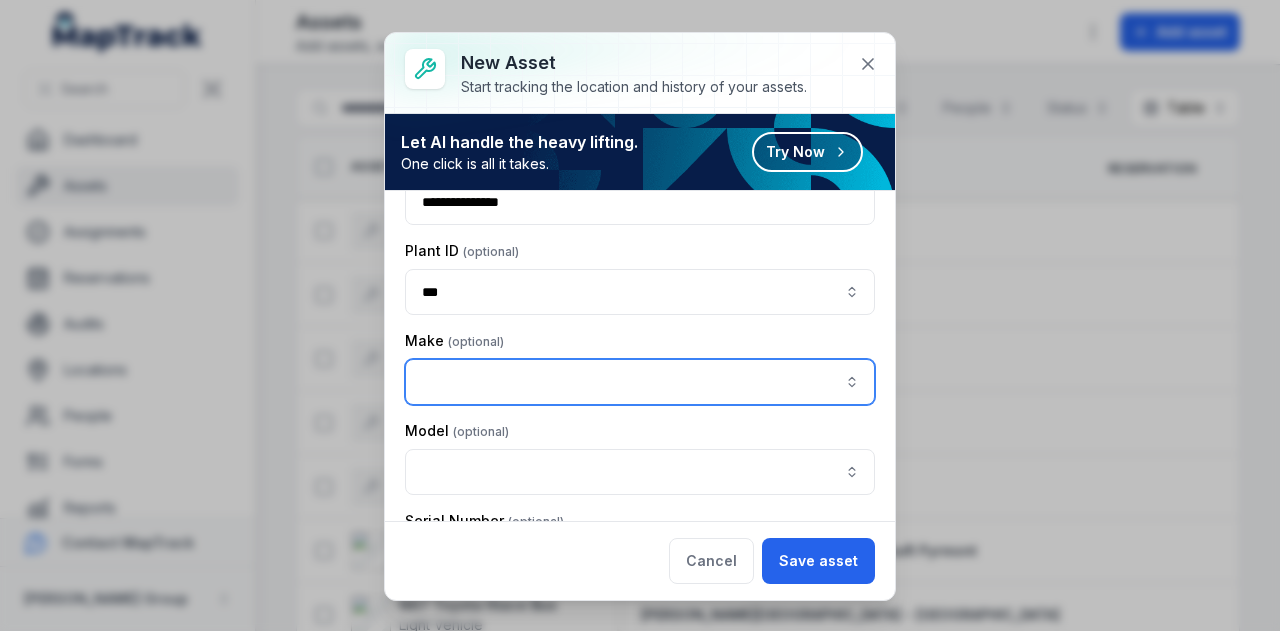 click at bounding box center [640, 382] 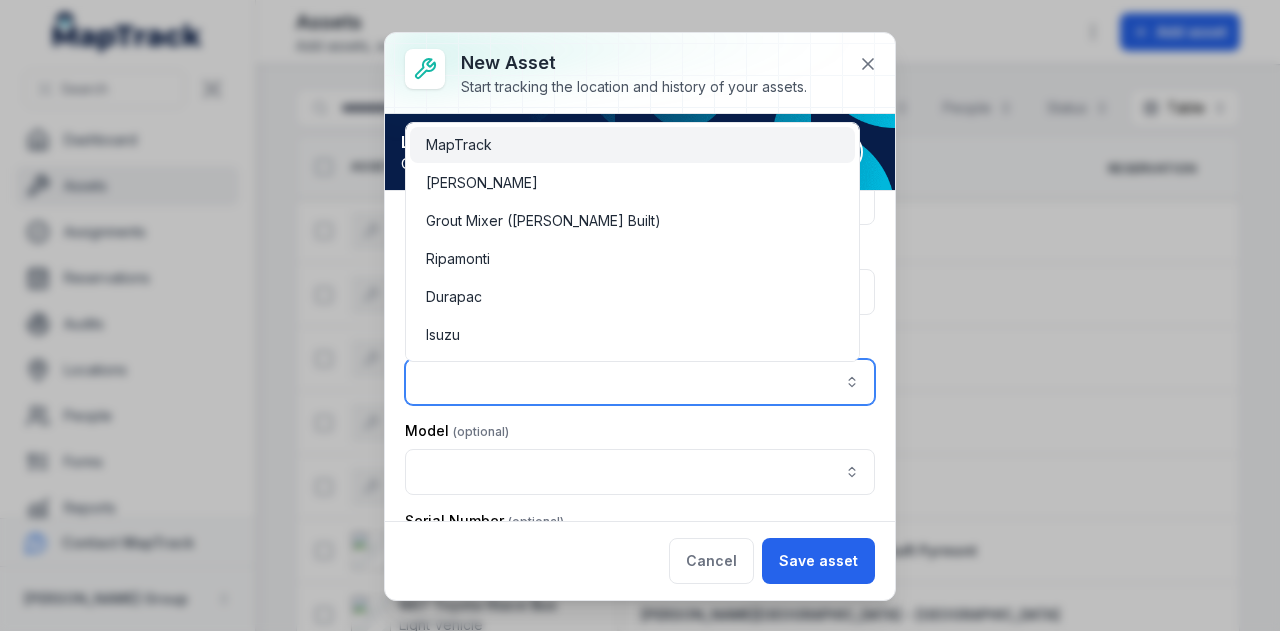 paste on "**********" 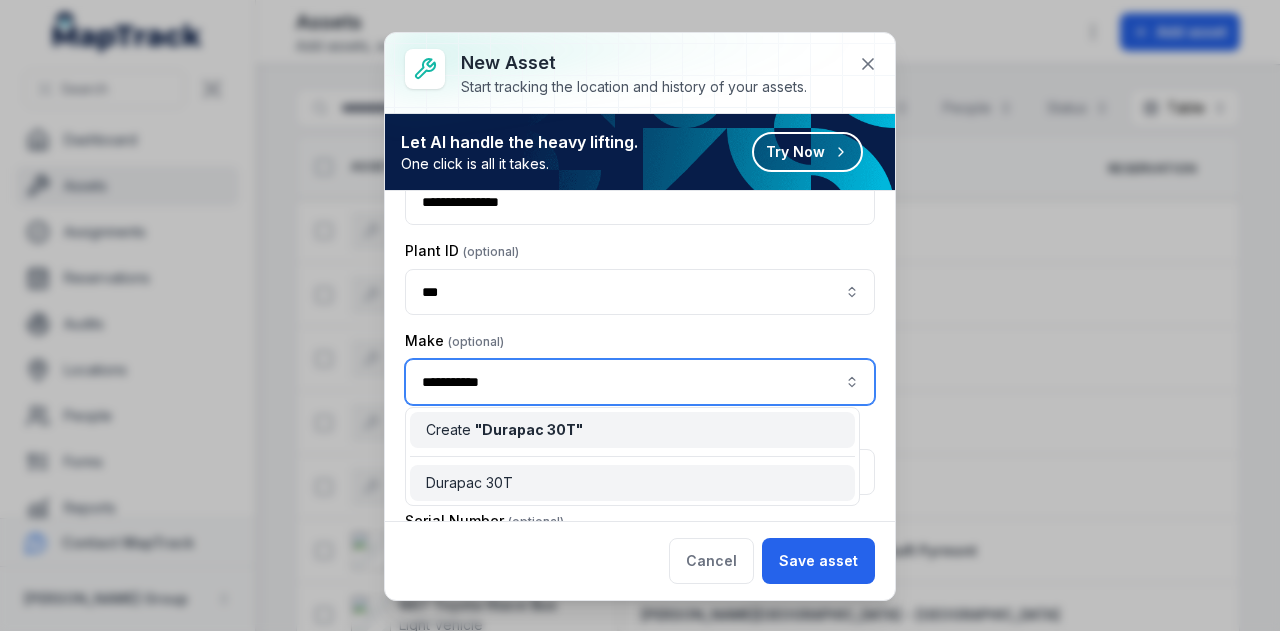 click on "Durapac 30T" at bounding box center (632, 483) 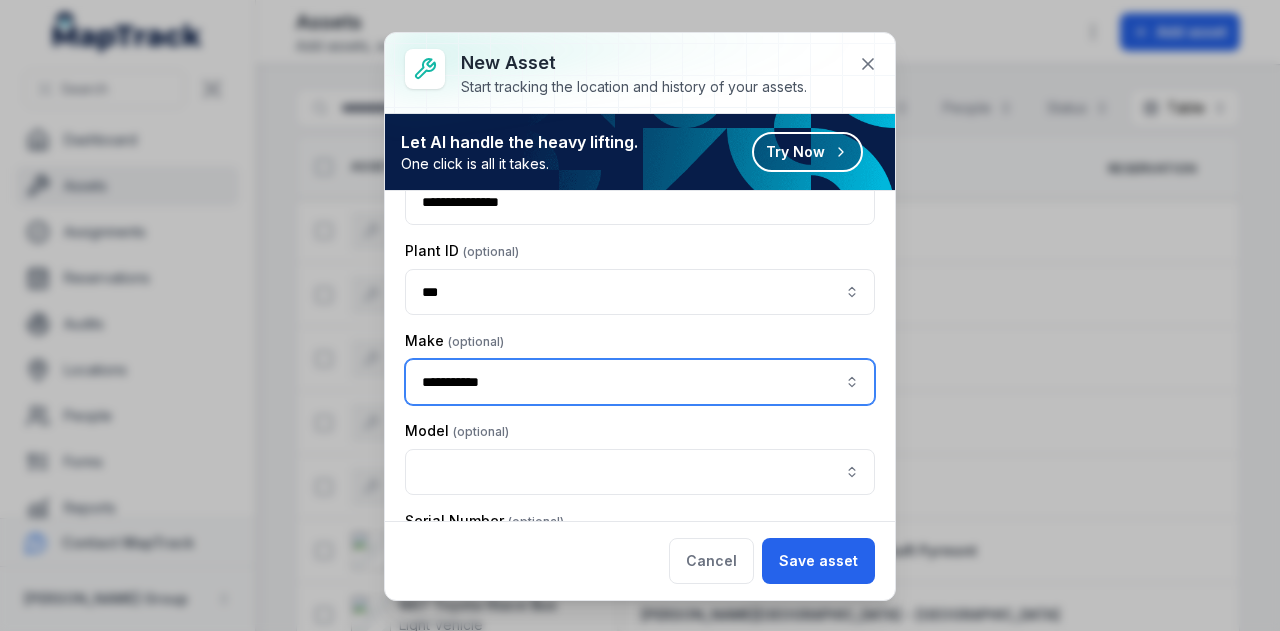 type on "**********" 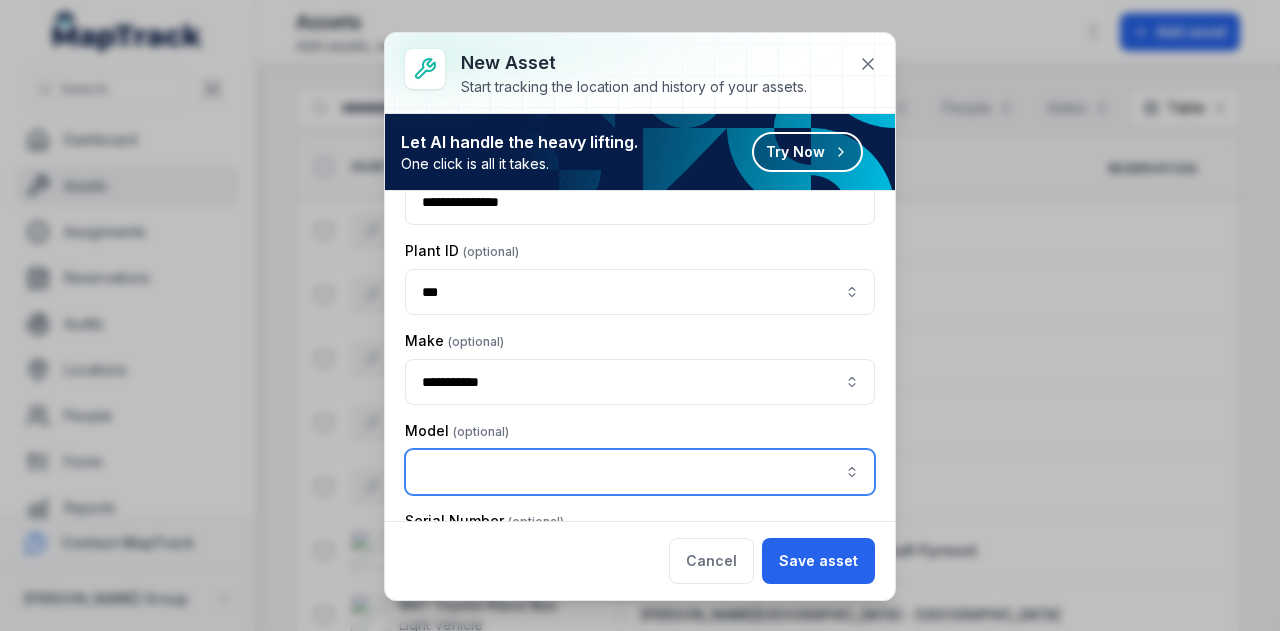 click at bounding box center (640, 472) 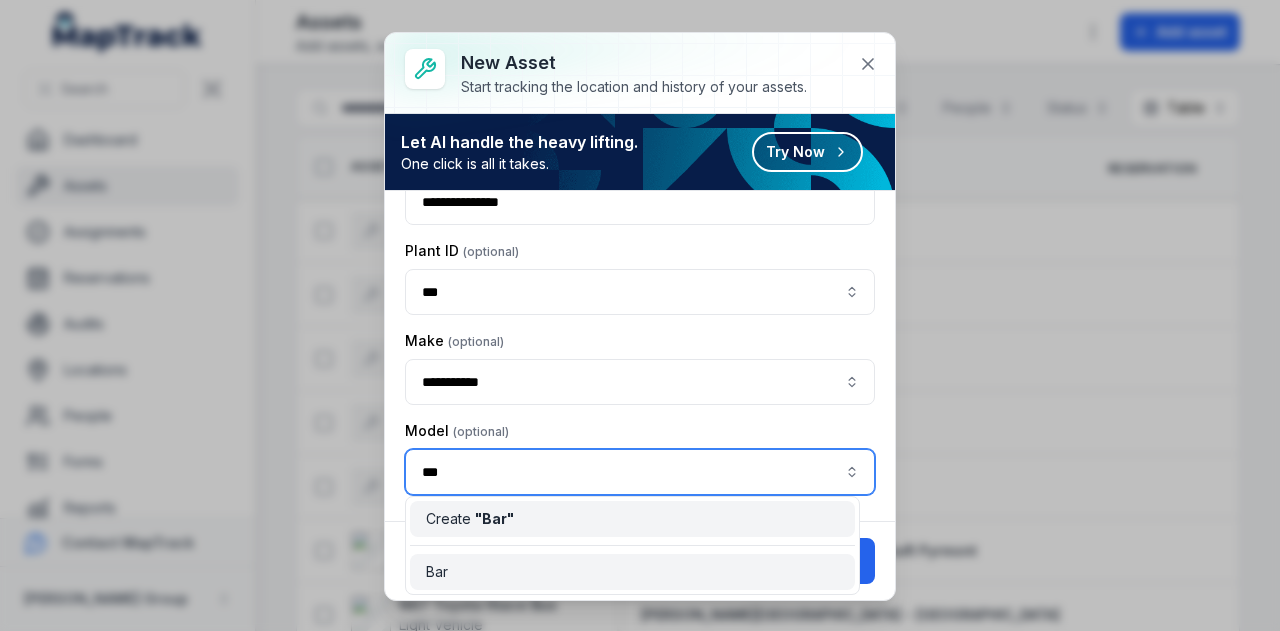 click on "Bar" at bounding box center (632, 572) 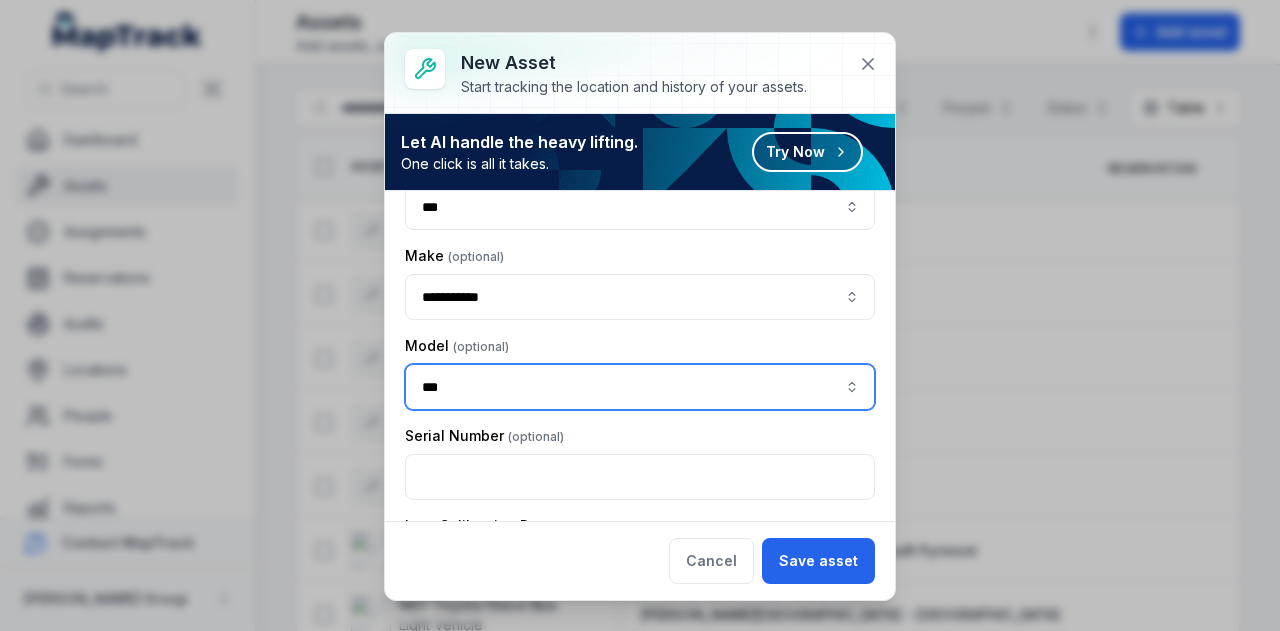 scroll, scrollTop: 500, scrollLeft: 0, axis: vertical 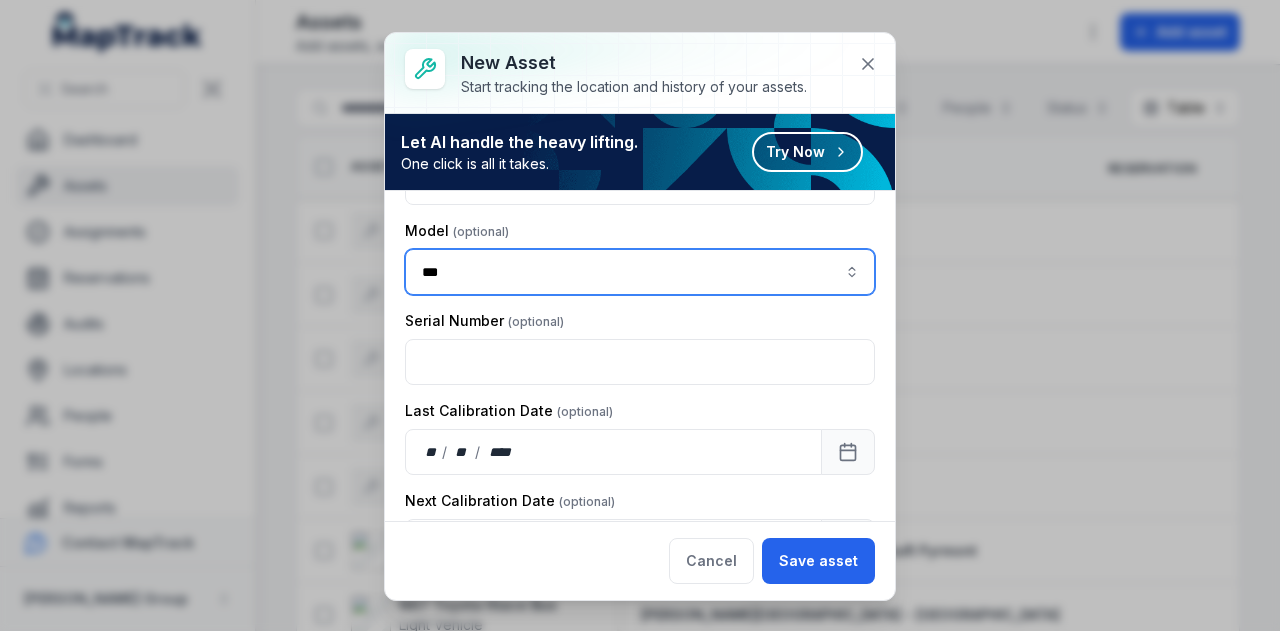 type on "***" 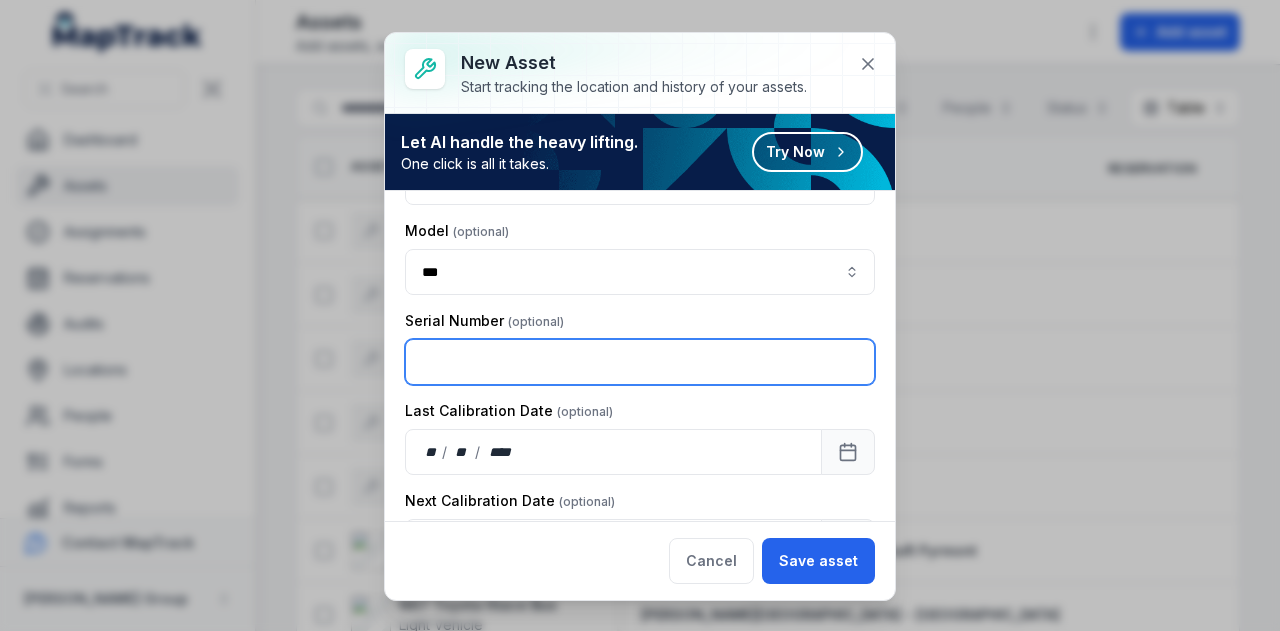 click at bounding box center (640, 362) 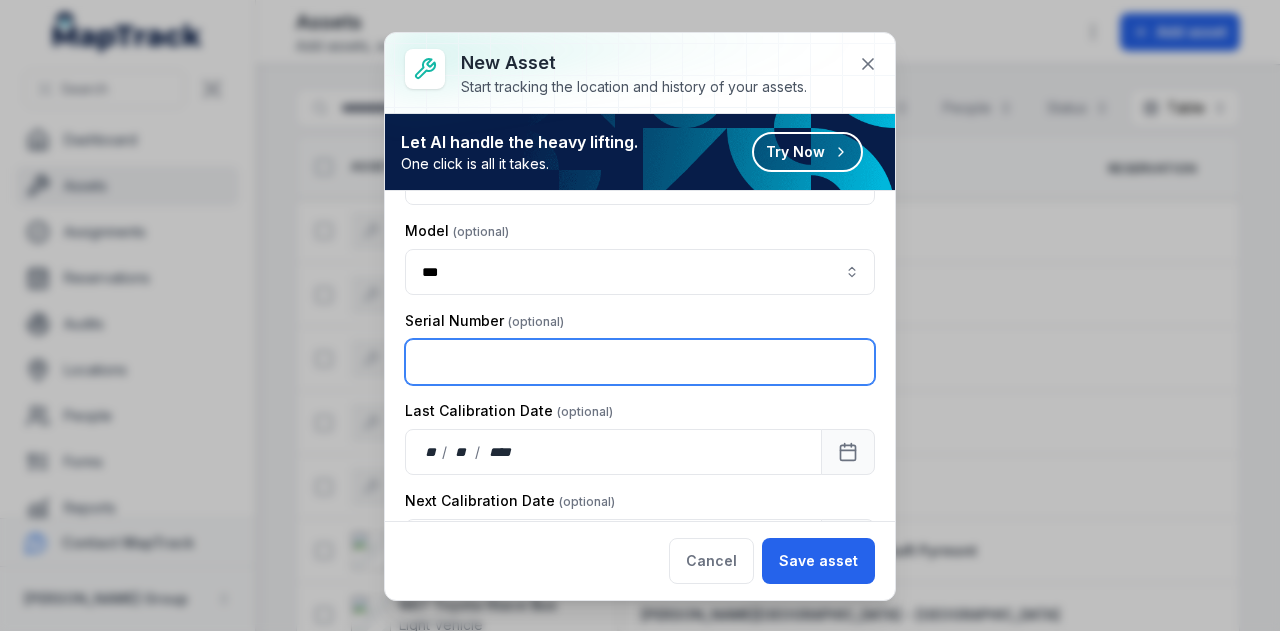 paste on "********" 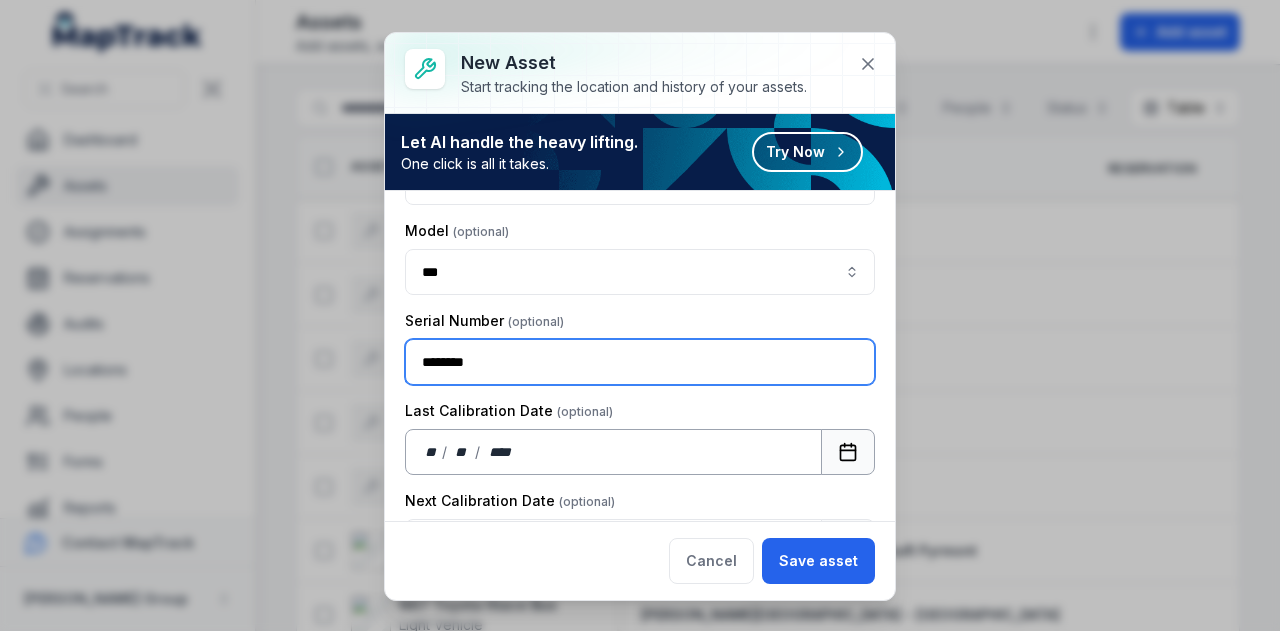 type on "********" 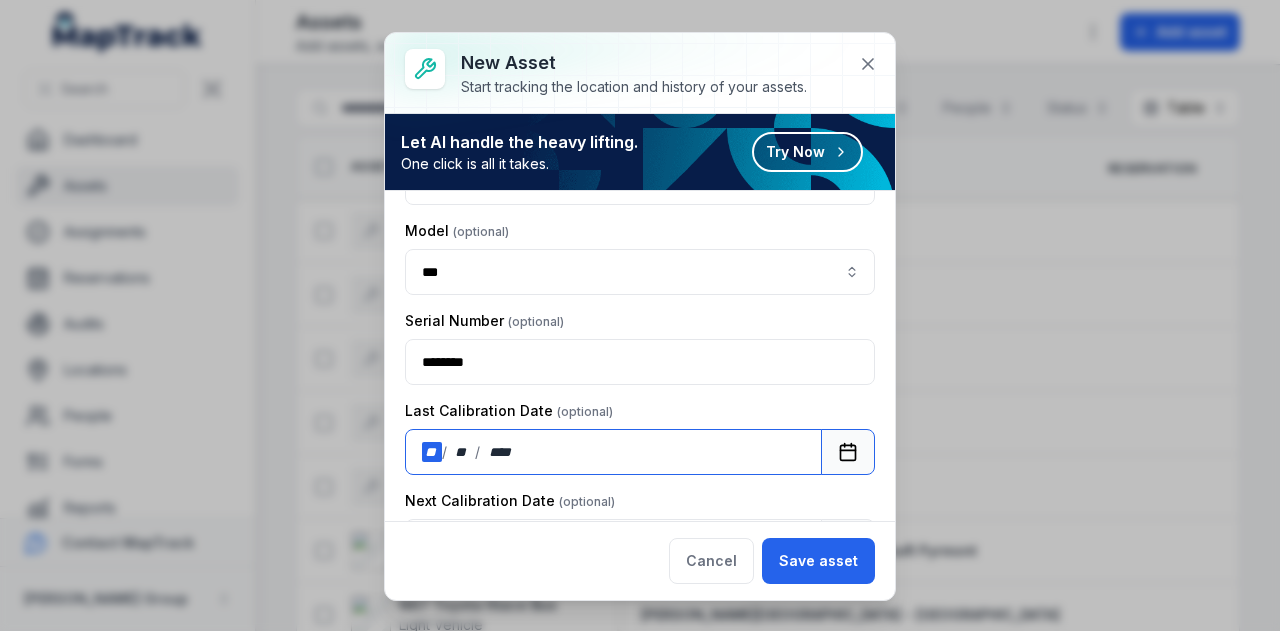click on "** / ** / ****" at bounding box center (613, 452) 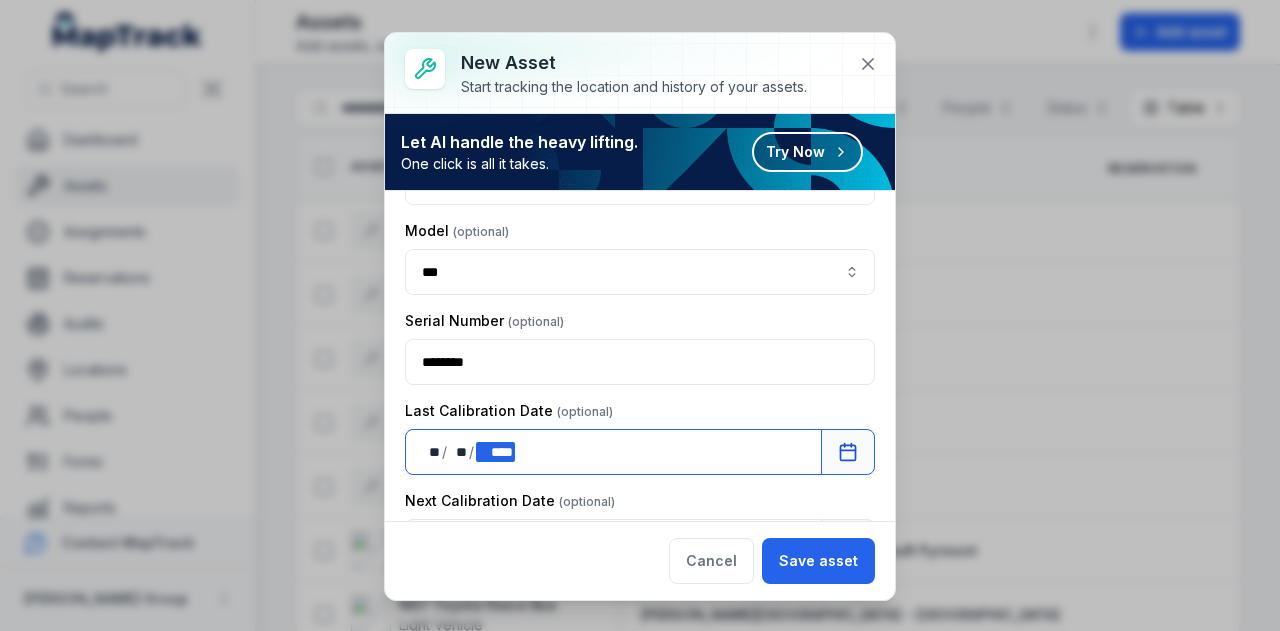 scroll, scrollTop: 700, scrollLeft: 0, axis: vertical 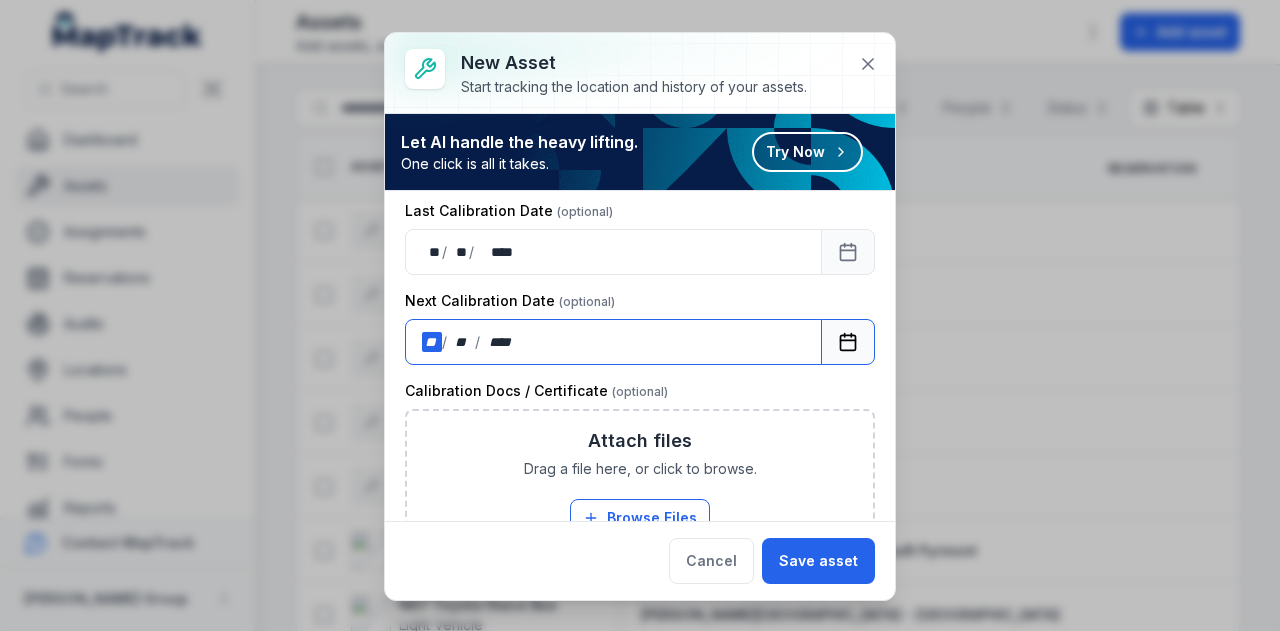 click on "**" at bounding box center [432, 342] 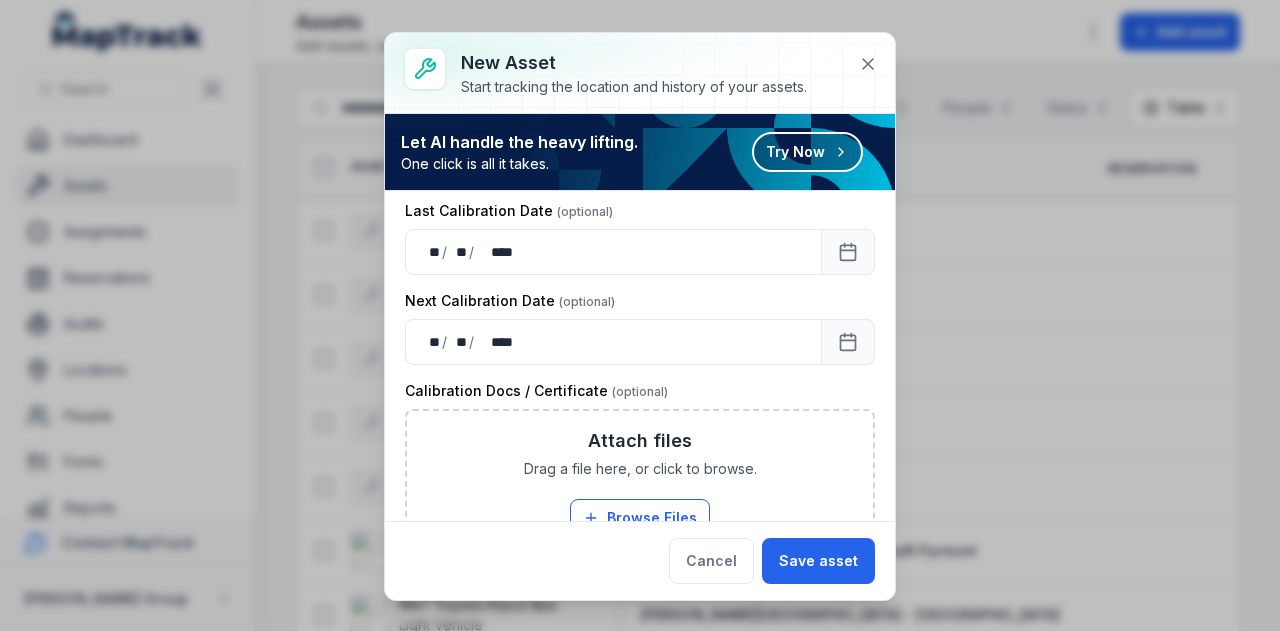 click on "Calibration Docs / Certificate" at bounding box center [640, 391] 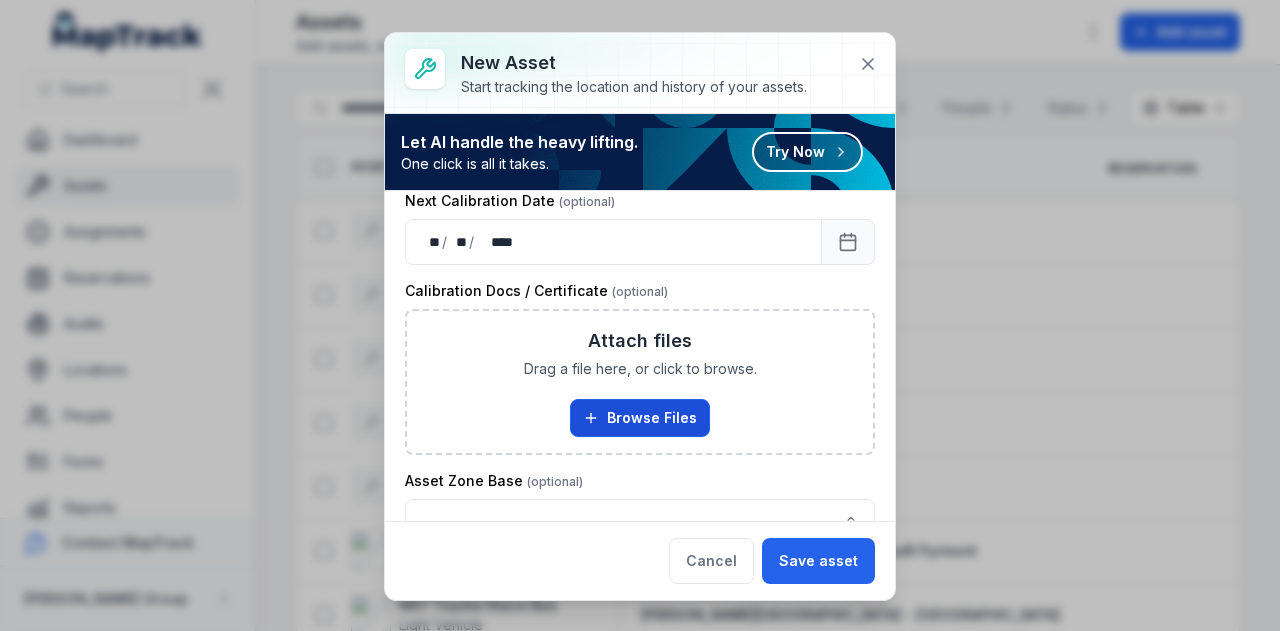 click on "Browse Files" at bounding box center [640, 418] 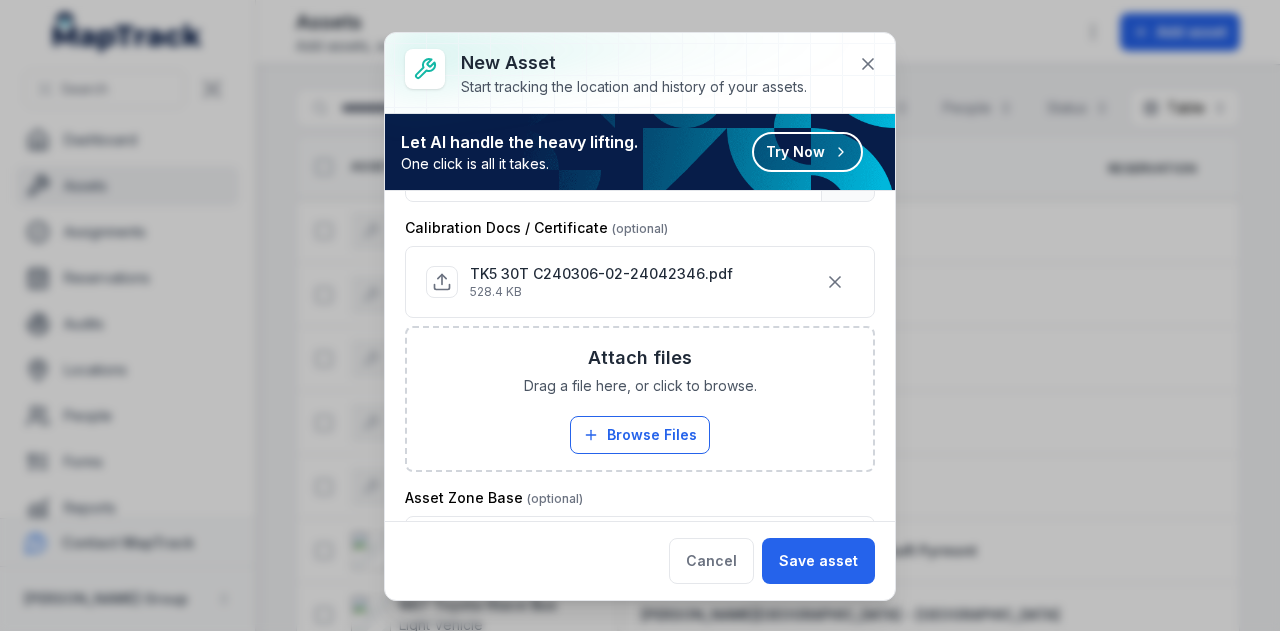 scroll, scrollTop: 912, scrollLeft: 0, axis: vertical 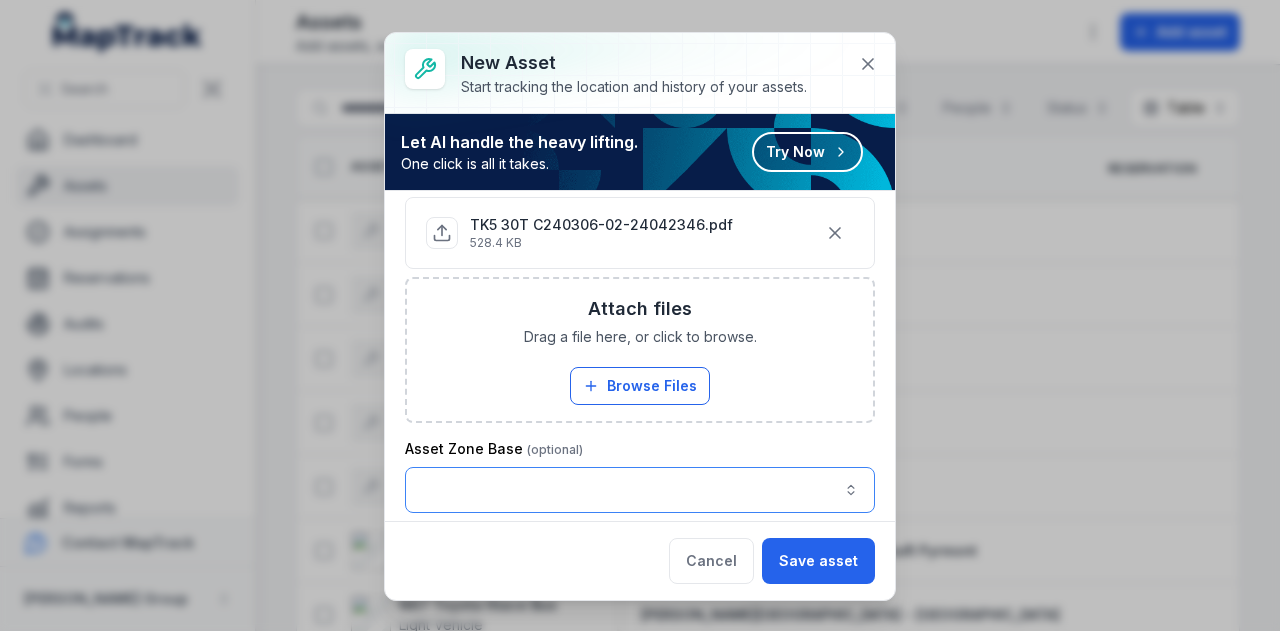 click at bounding box center [640, 490] 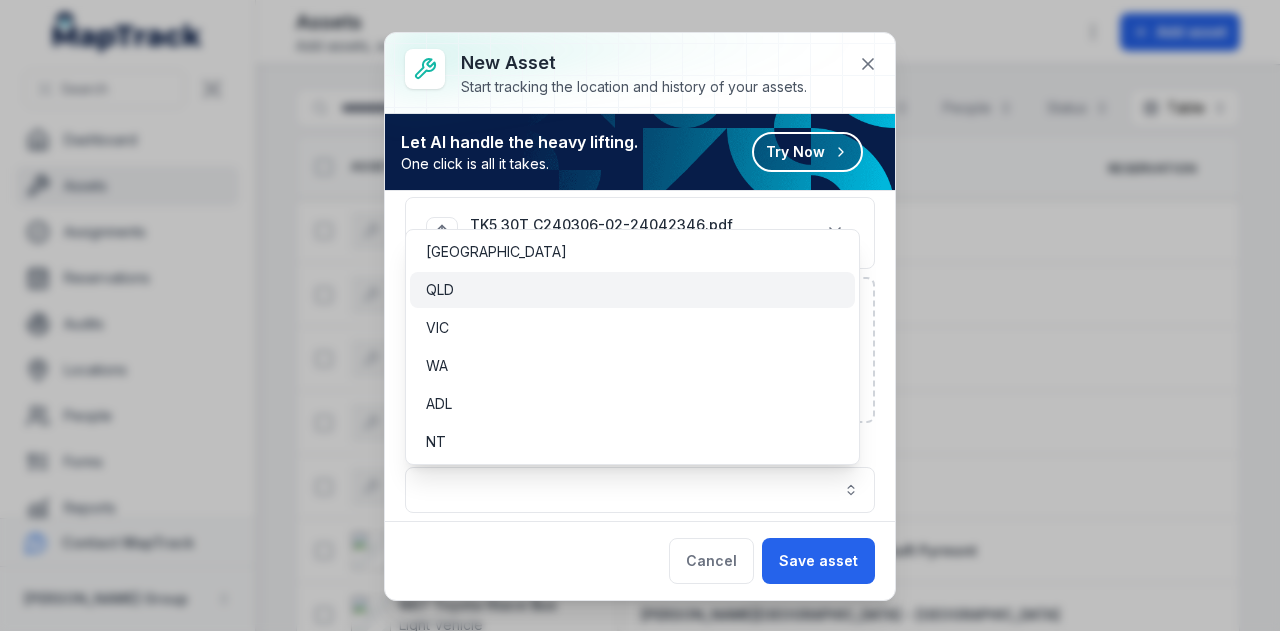 click on "QLD" at bounding box center [632, 290] 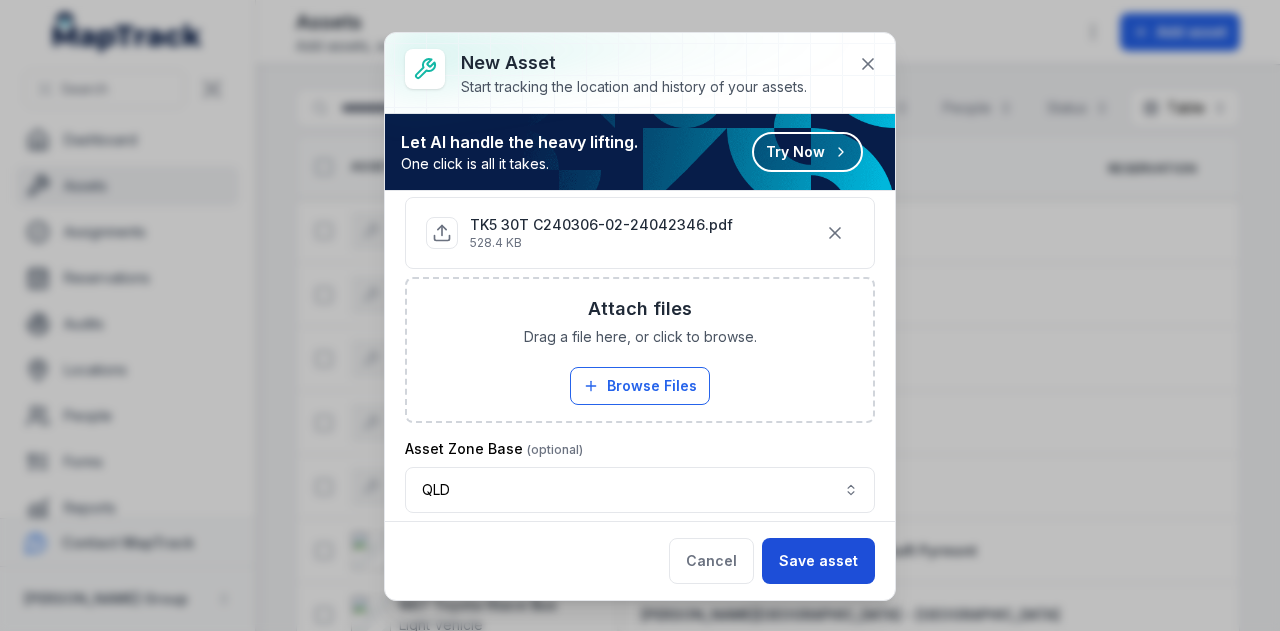 click on "Save asset" at bounding box center [818, 561] 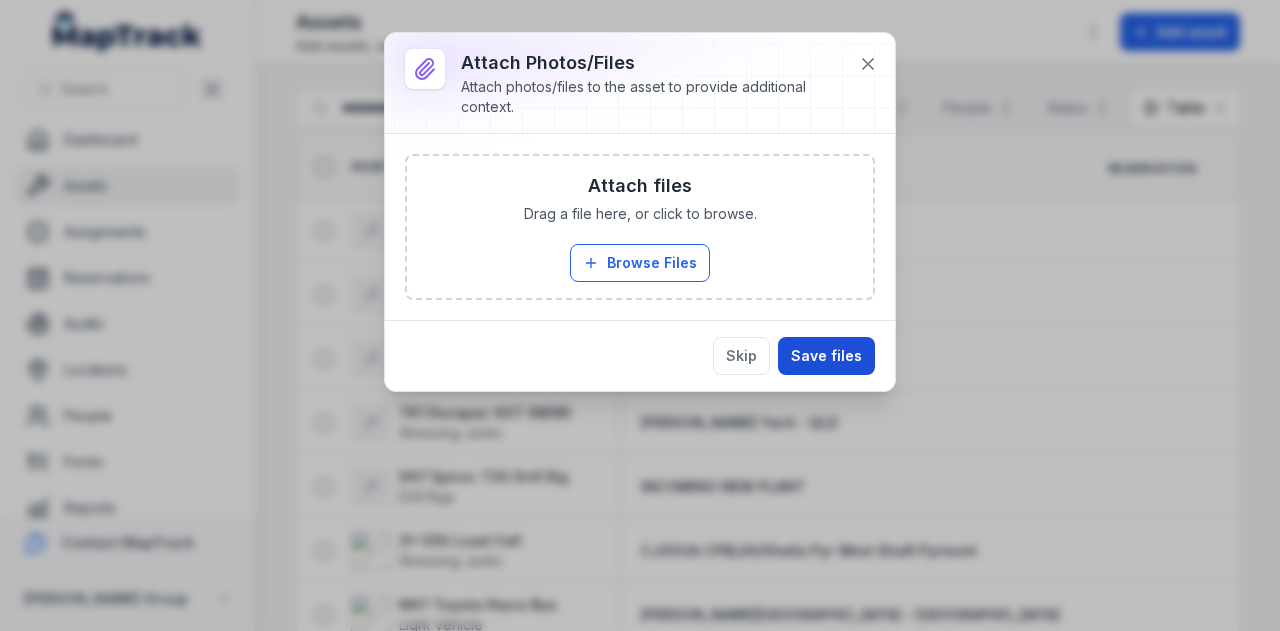 click on "Save files" at bounding box center [826, 356] 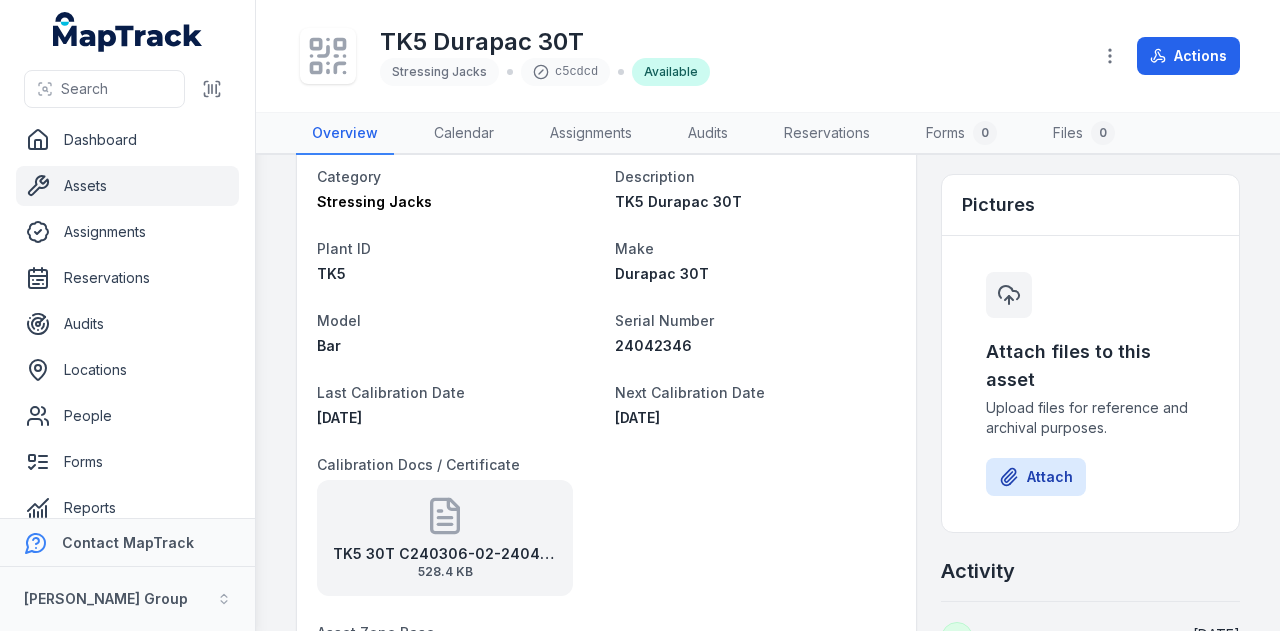 scroll, scrollTop: 0, scrollLeft: 0, axis: both 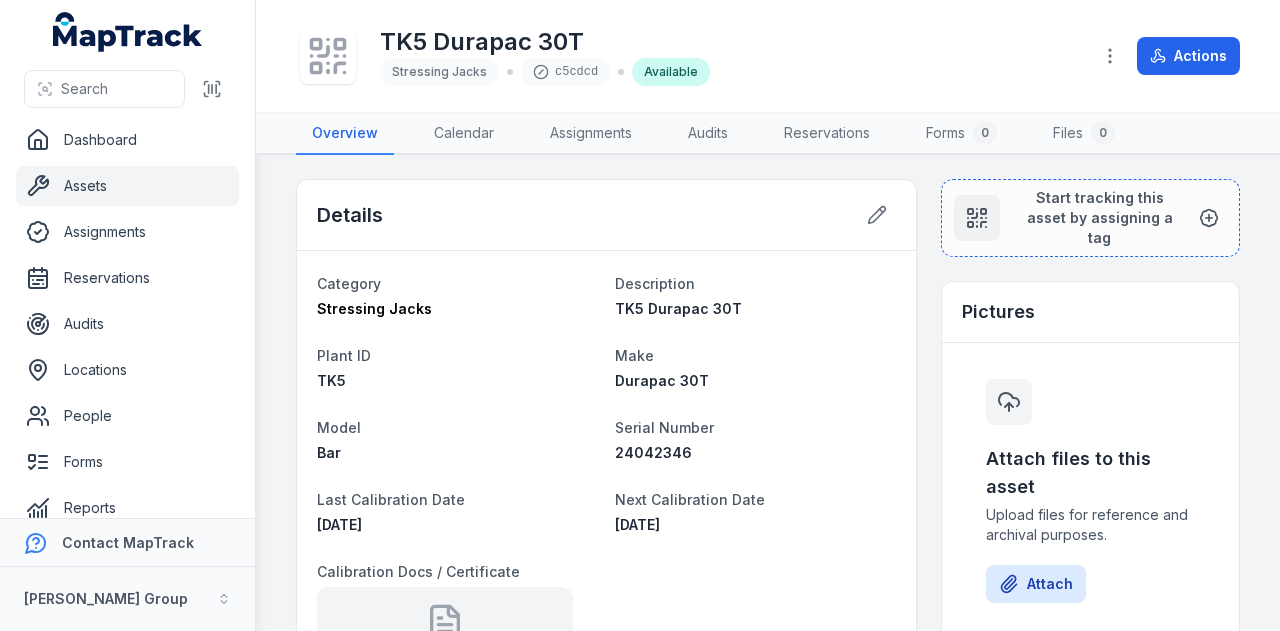 click on "Assets" at bounding box center (127, 186) 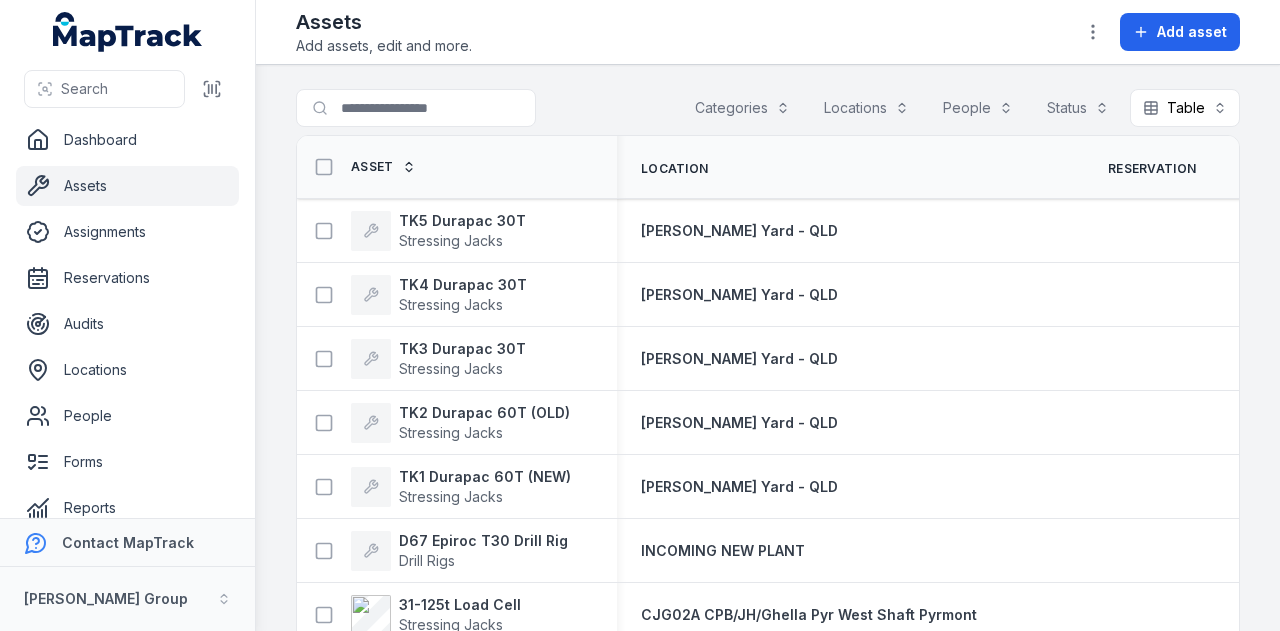 scroll, scrollTop: 0, scrollLeft: 0, axis: both 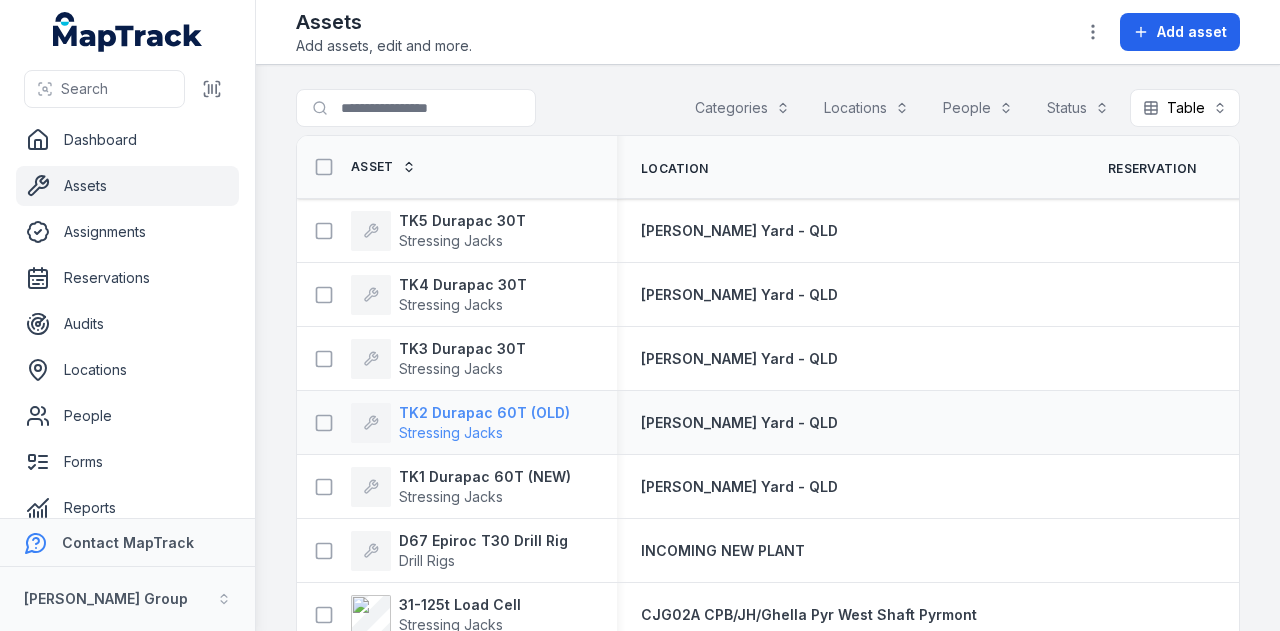 click on "TK2 Durapac 60T (OLD)" at bounding box center (484, 413) 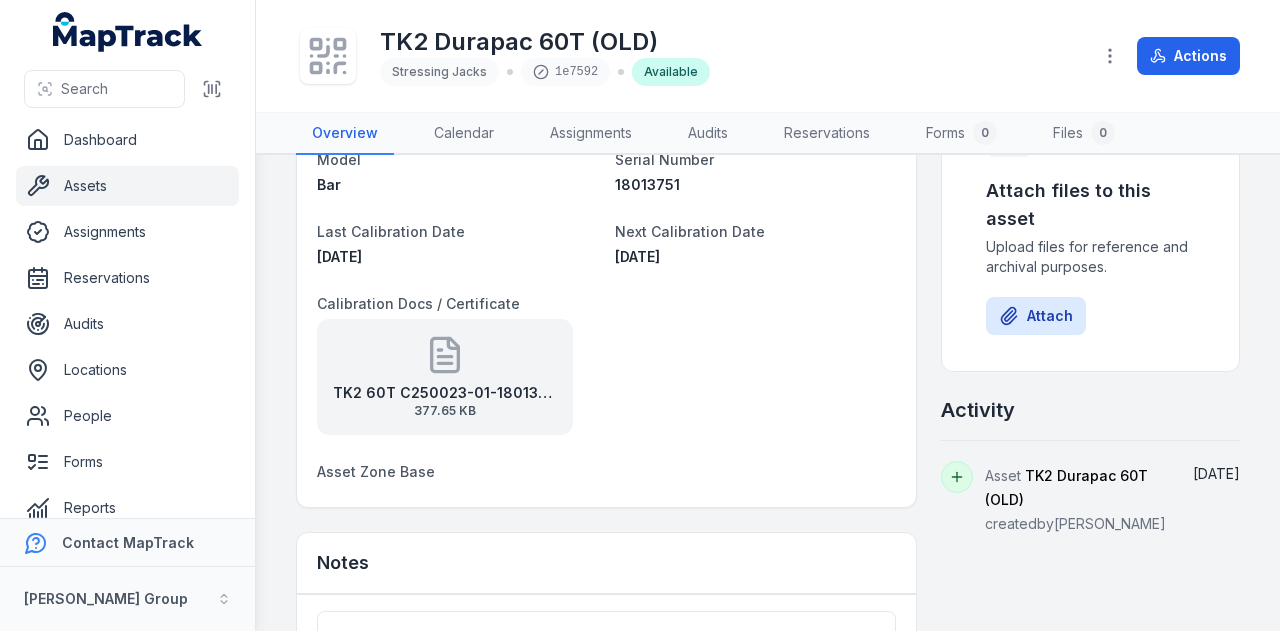 scroll, scrollTop: 0, scrollLeft: 0, axis: both 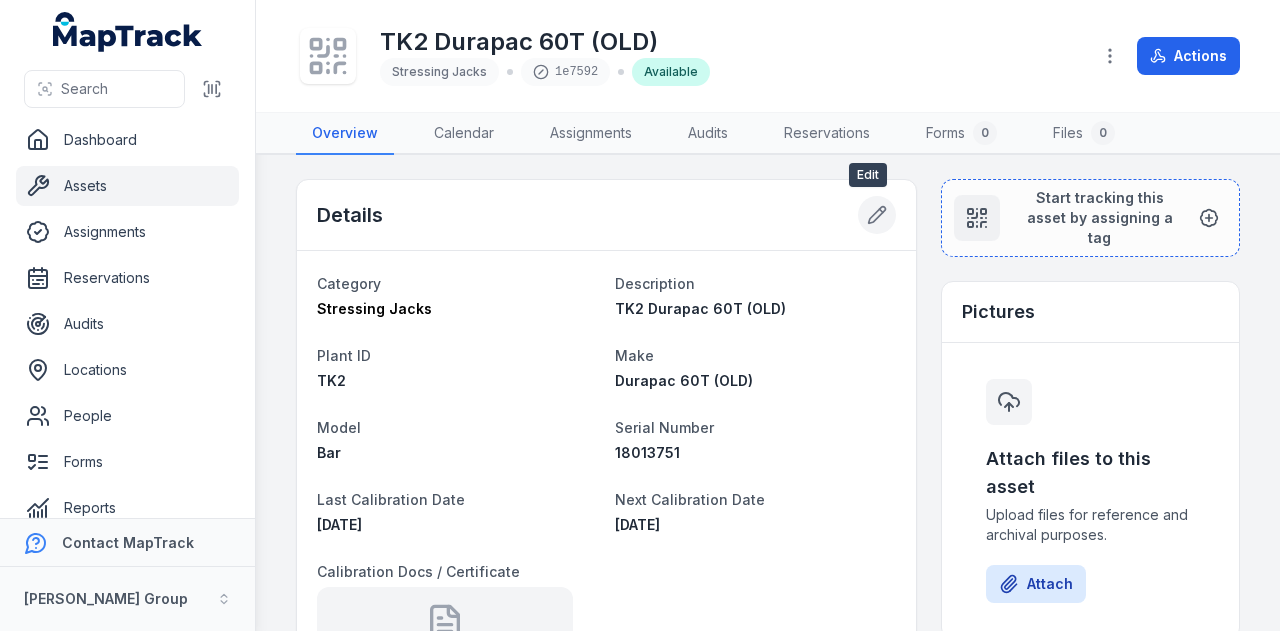 click 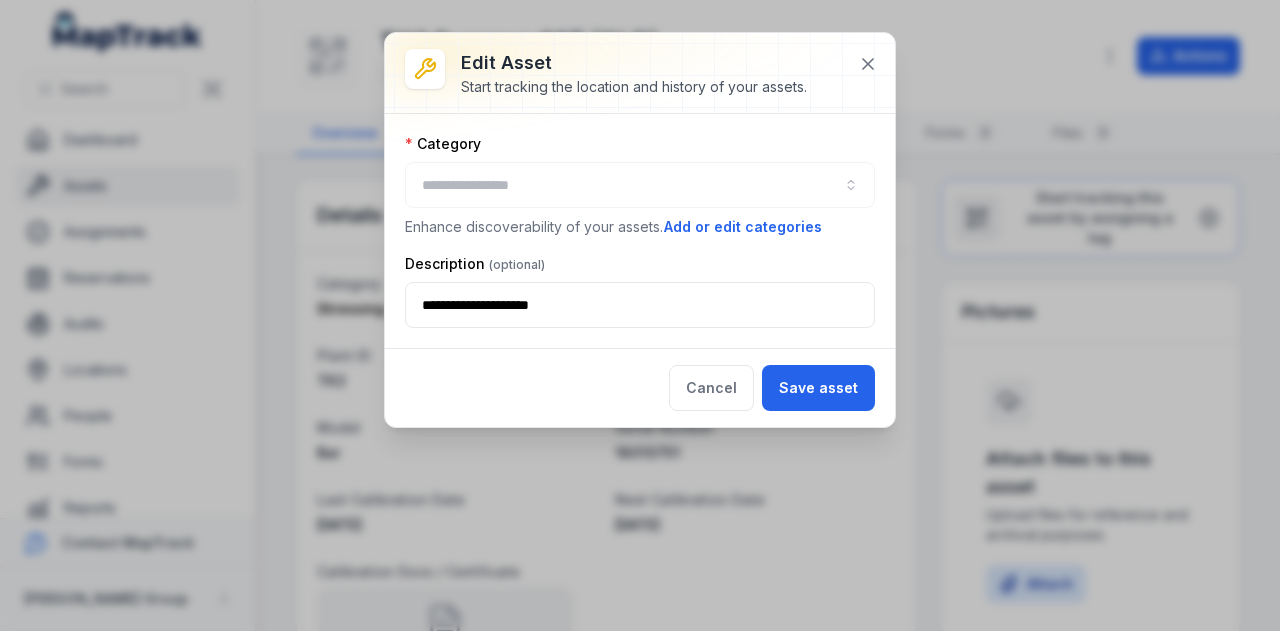 type on "**********" 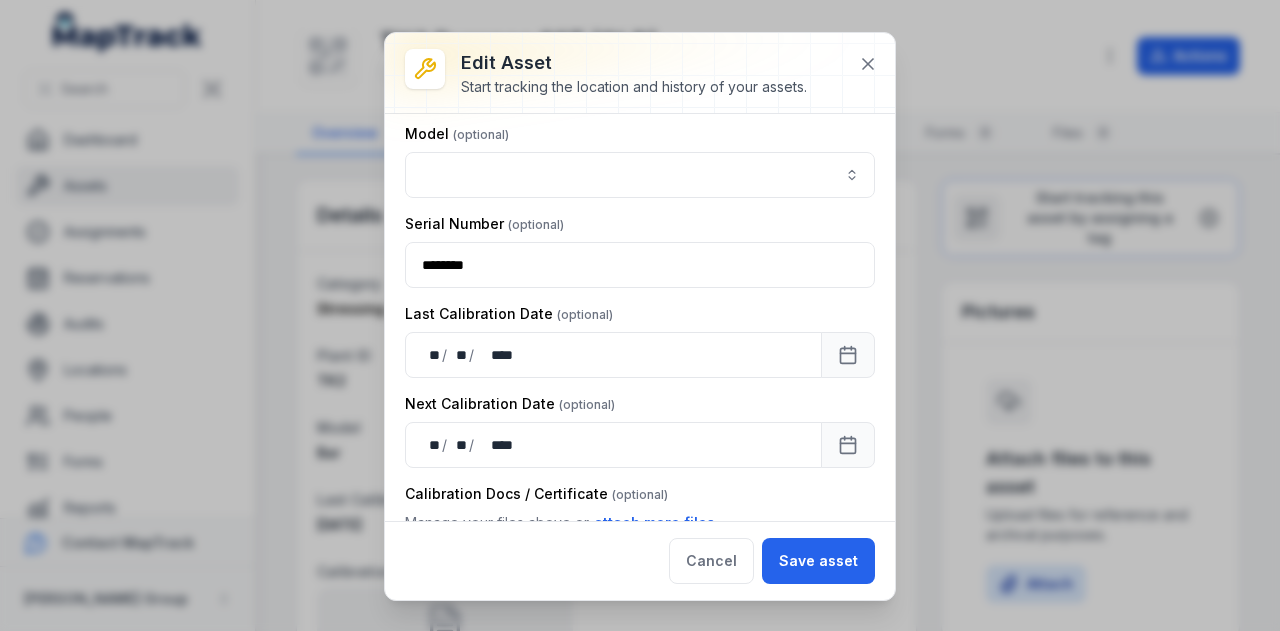 type on "***" 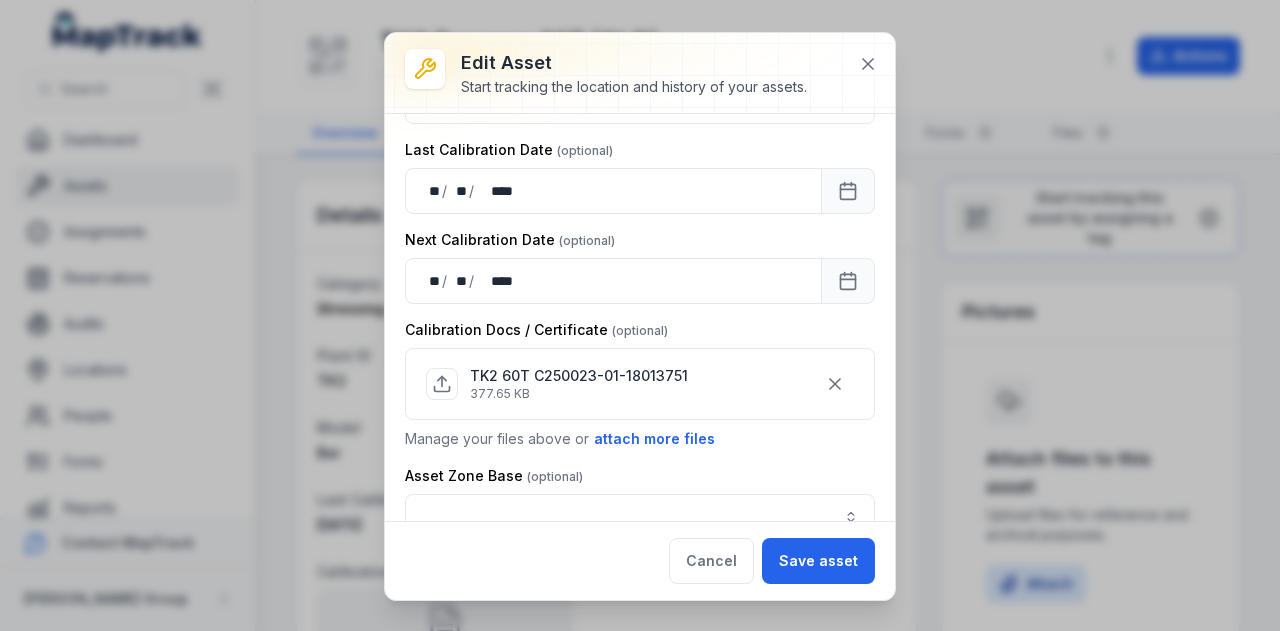 scroll, scrollTop: 592, scrollLeft: 0, axis: vertical 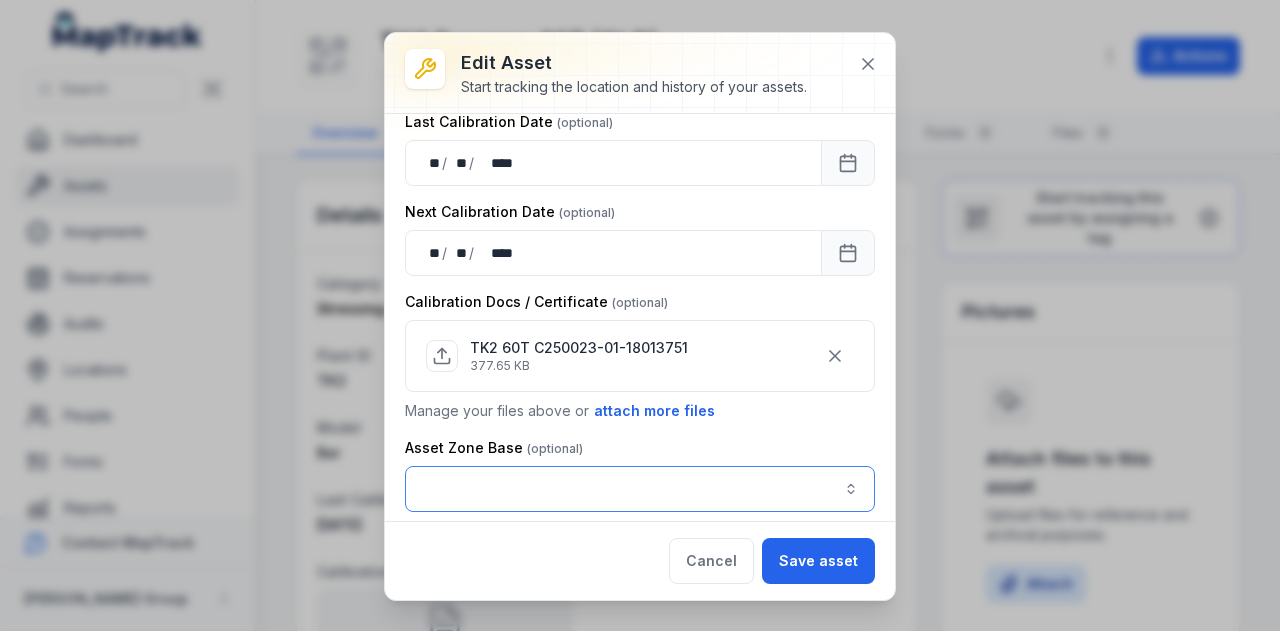 click at bounding box center (640, 489) 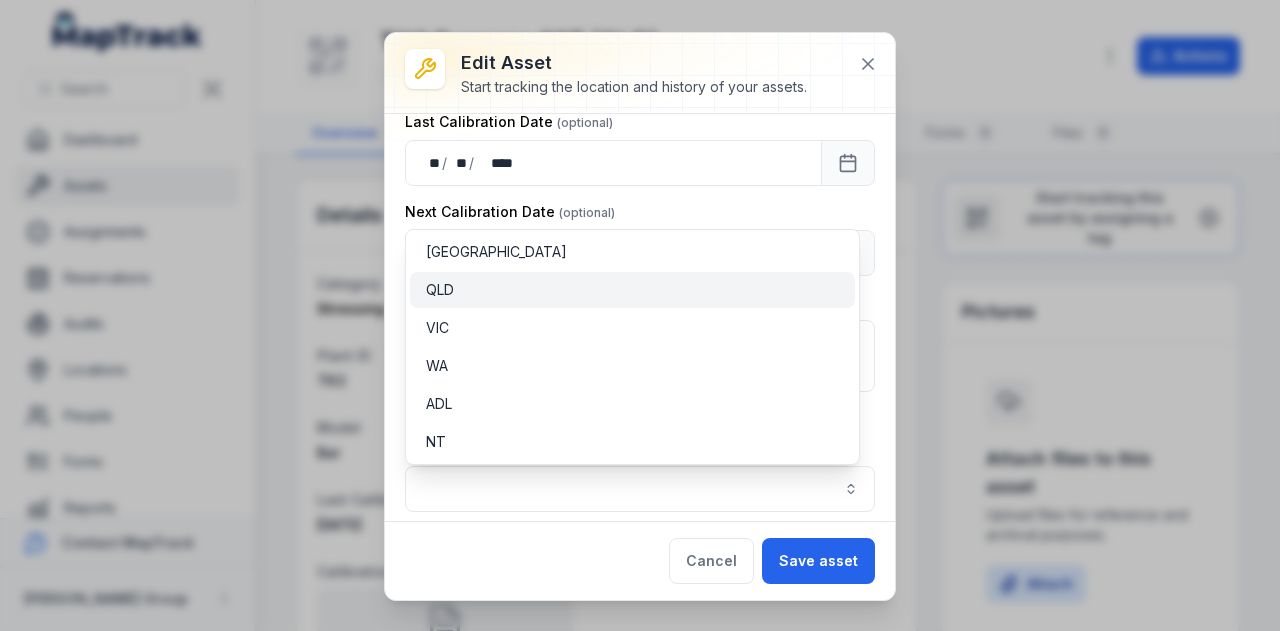 click on "QLD" at bounding box center (632, 290) 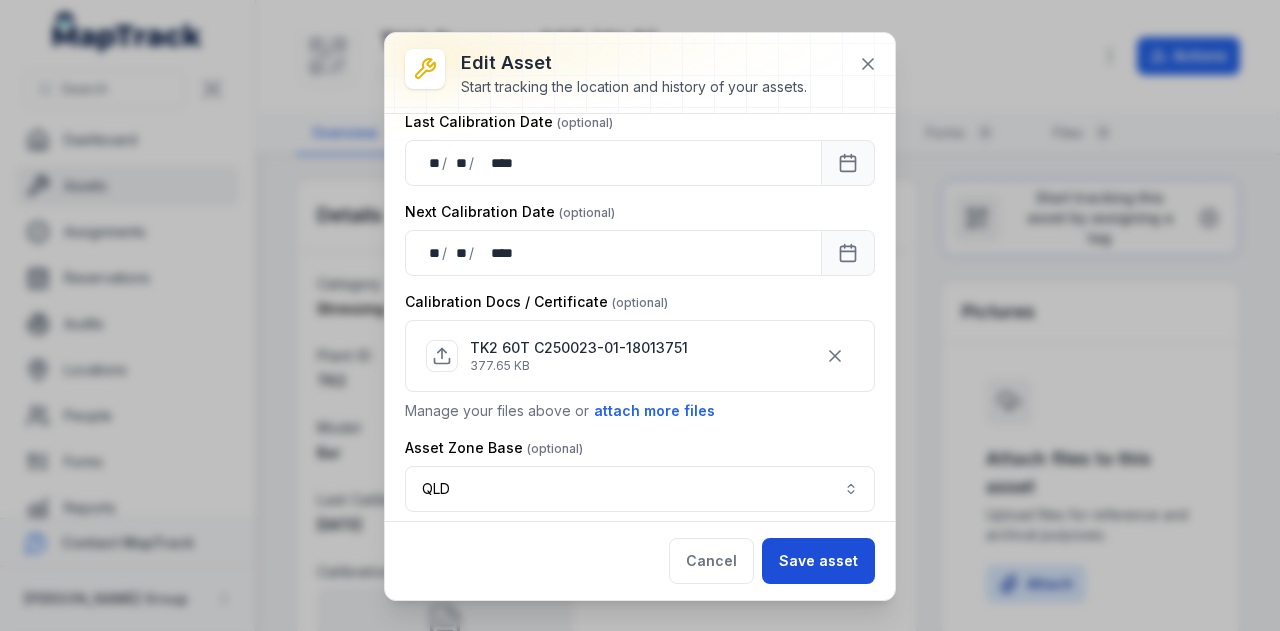 click on "Save asset" at bounding box center [818, 561] 